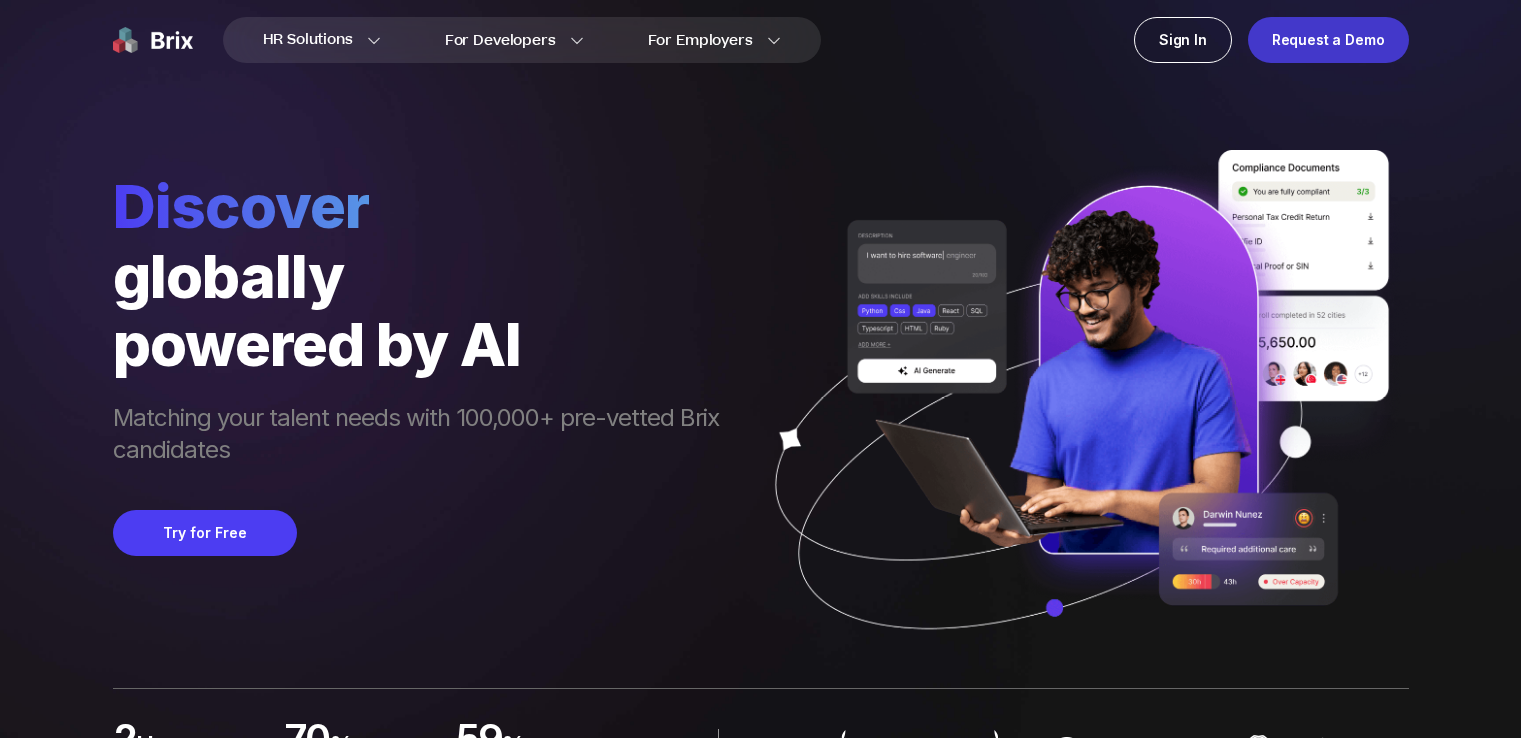 scroll, scrollTop: 0, scrollLeft: 0, axis: both 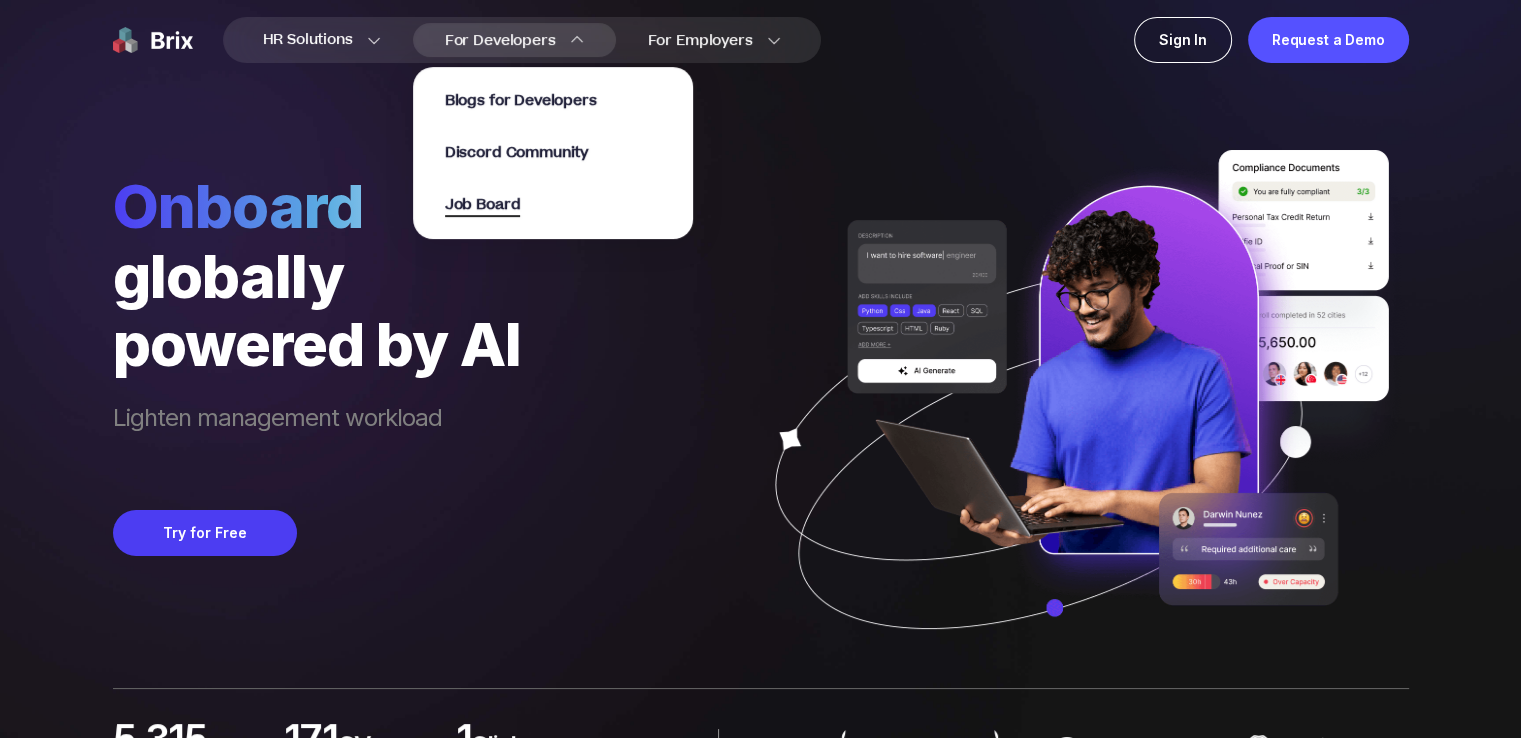 click on "Job Board" at bounding box center [483, 205] 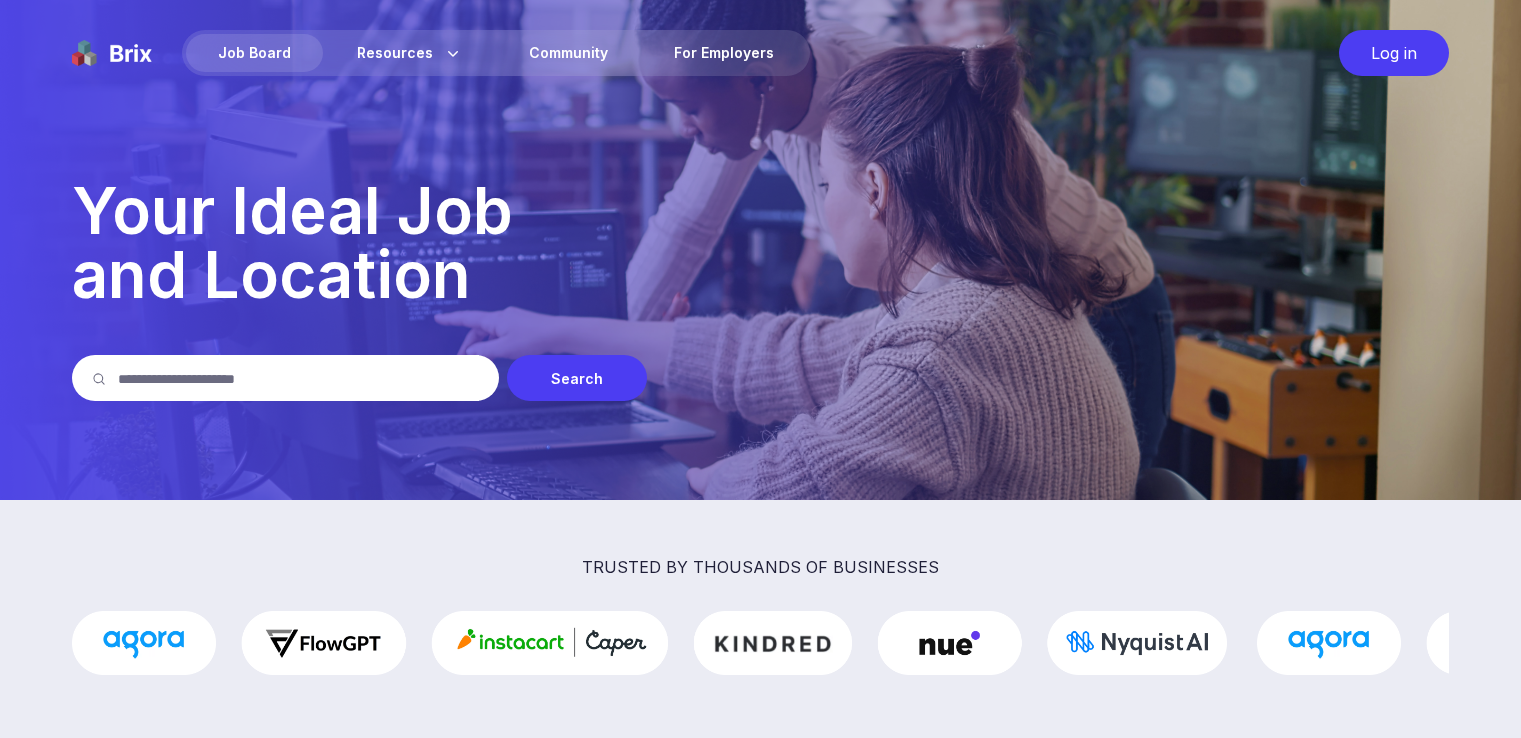 scroll, scrollTop: 0, scrollLeft: 0, axis: both 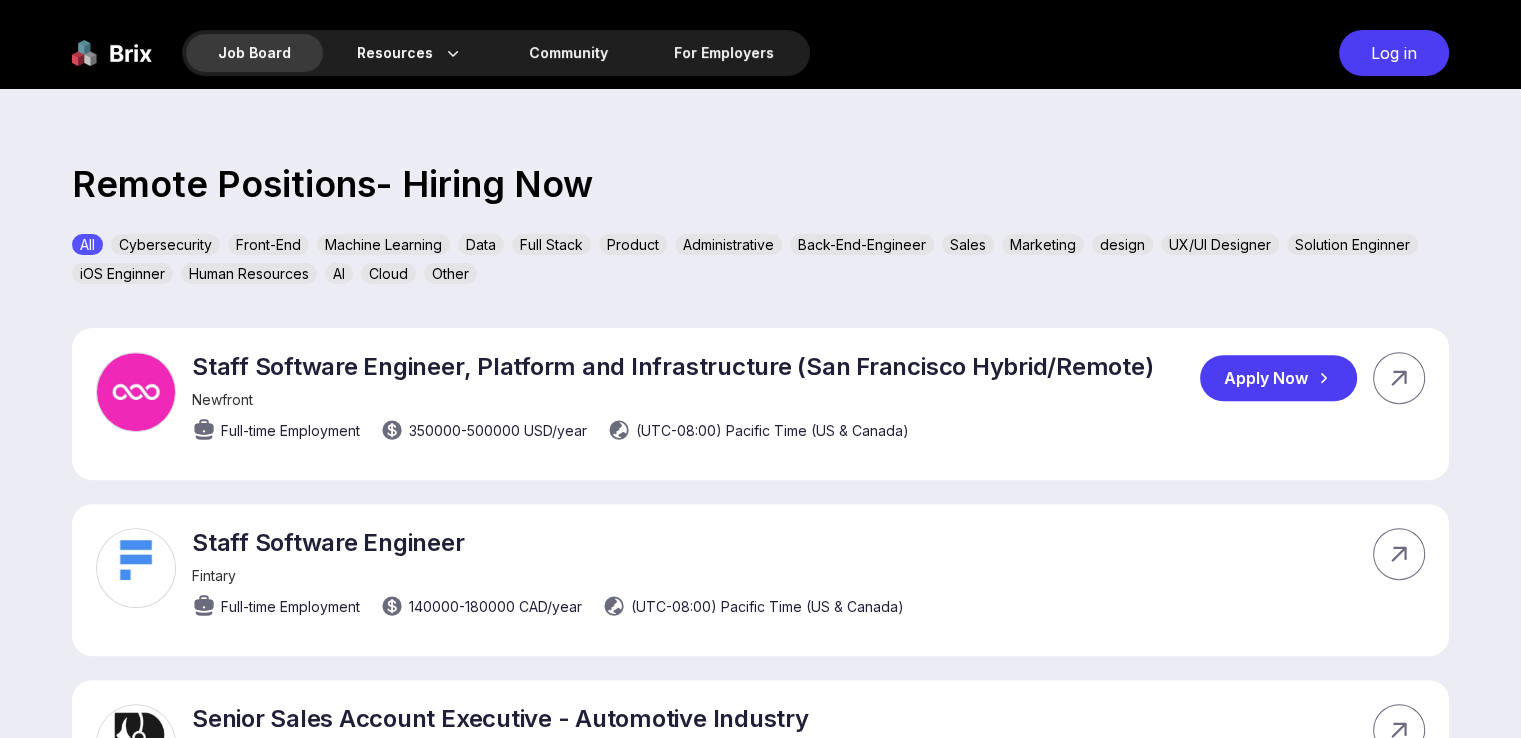 click on "Apply Now" at bounding box center (1278, 378) 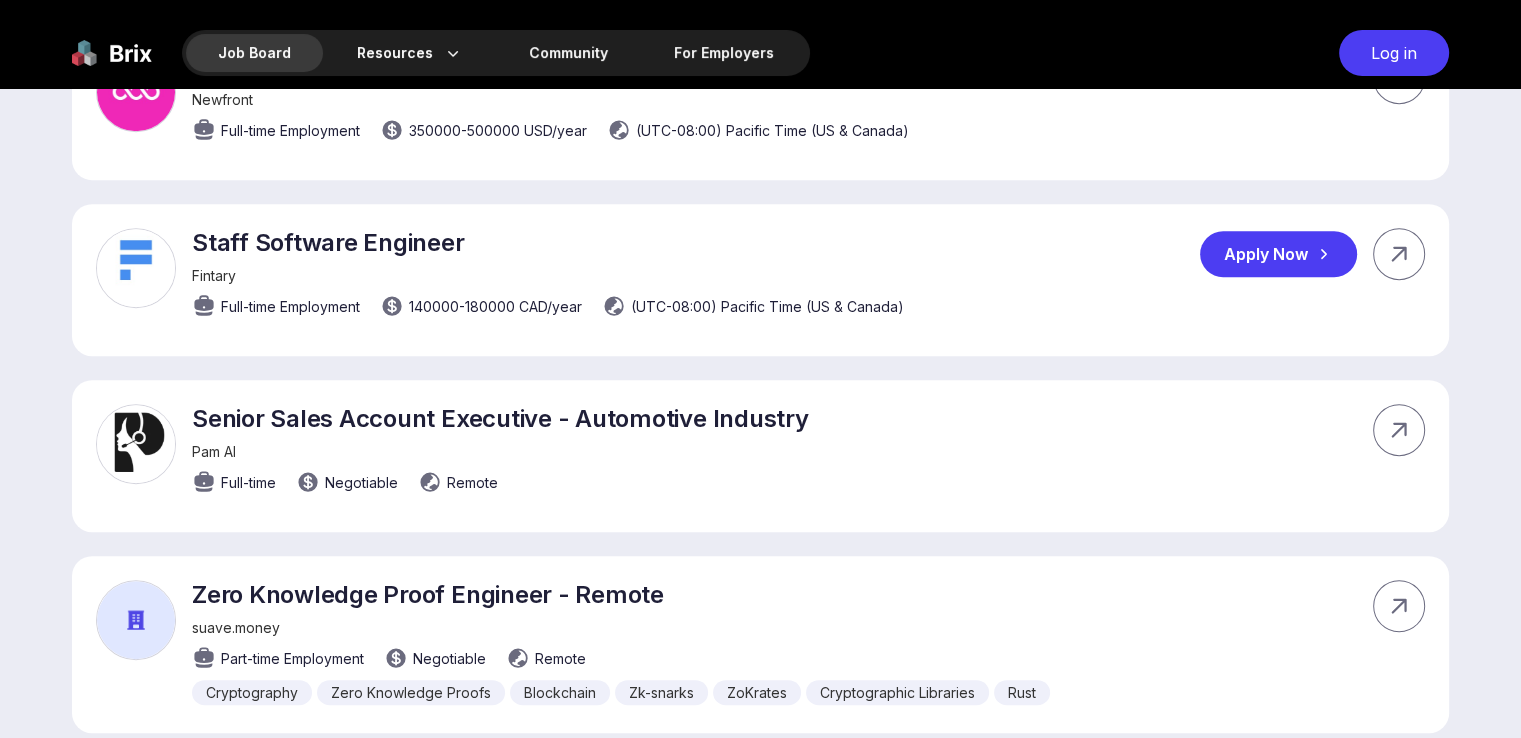 click on "Apply Now" at bounding box center [1278, 254] 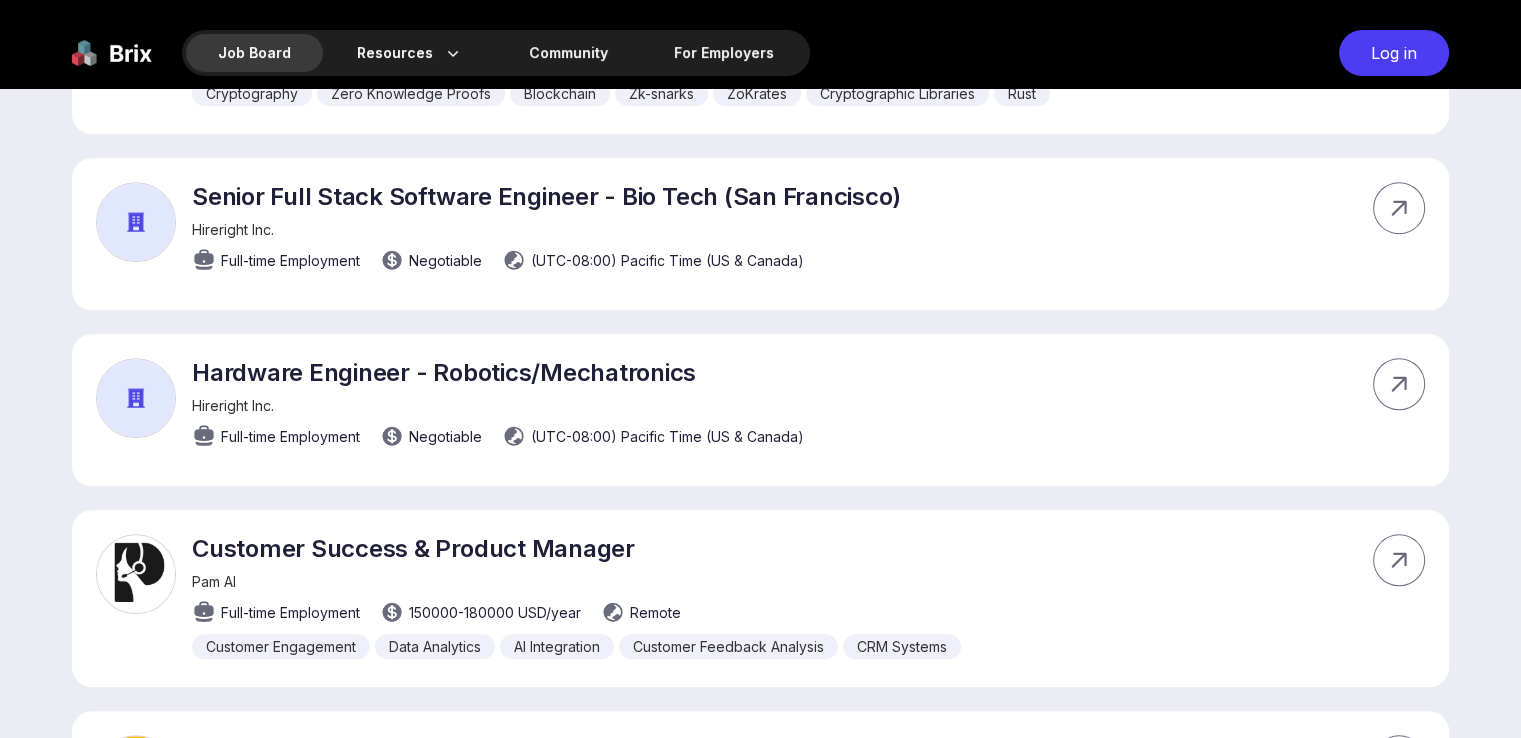 scroll, scrollTop: 1500, scrollLeft: 0, axis: vertical 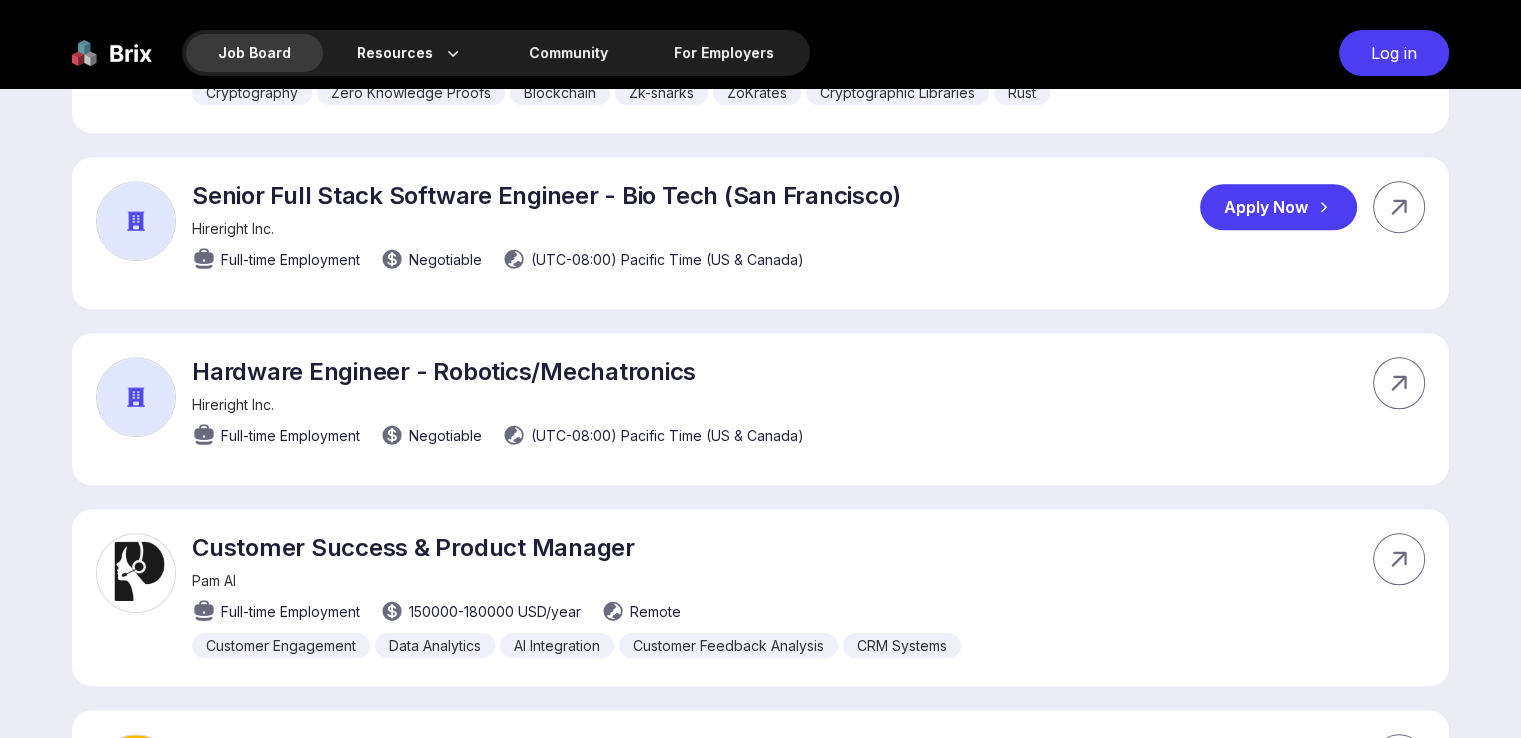 click on "Apply Now" at bounding box center [1278, 207] 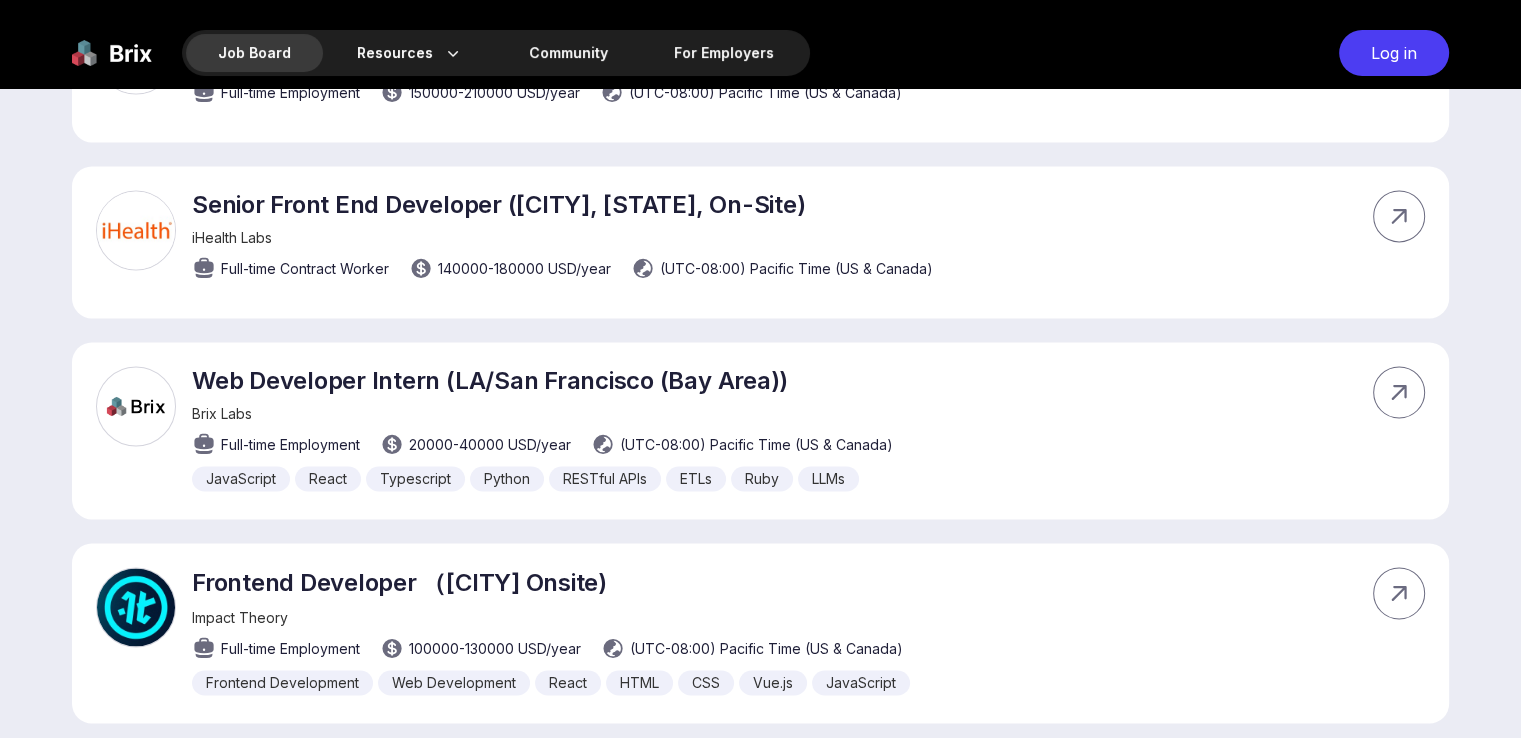scroll, scrollTop: 3000, scrollLeft: 0, axis: vertical 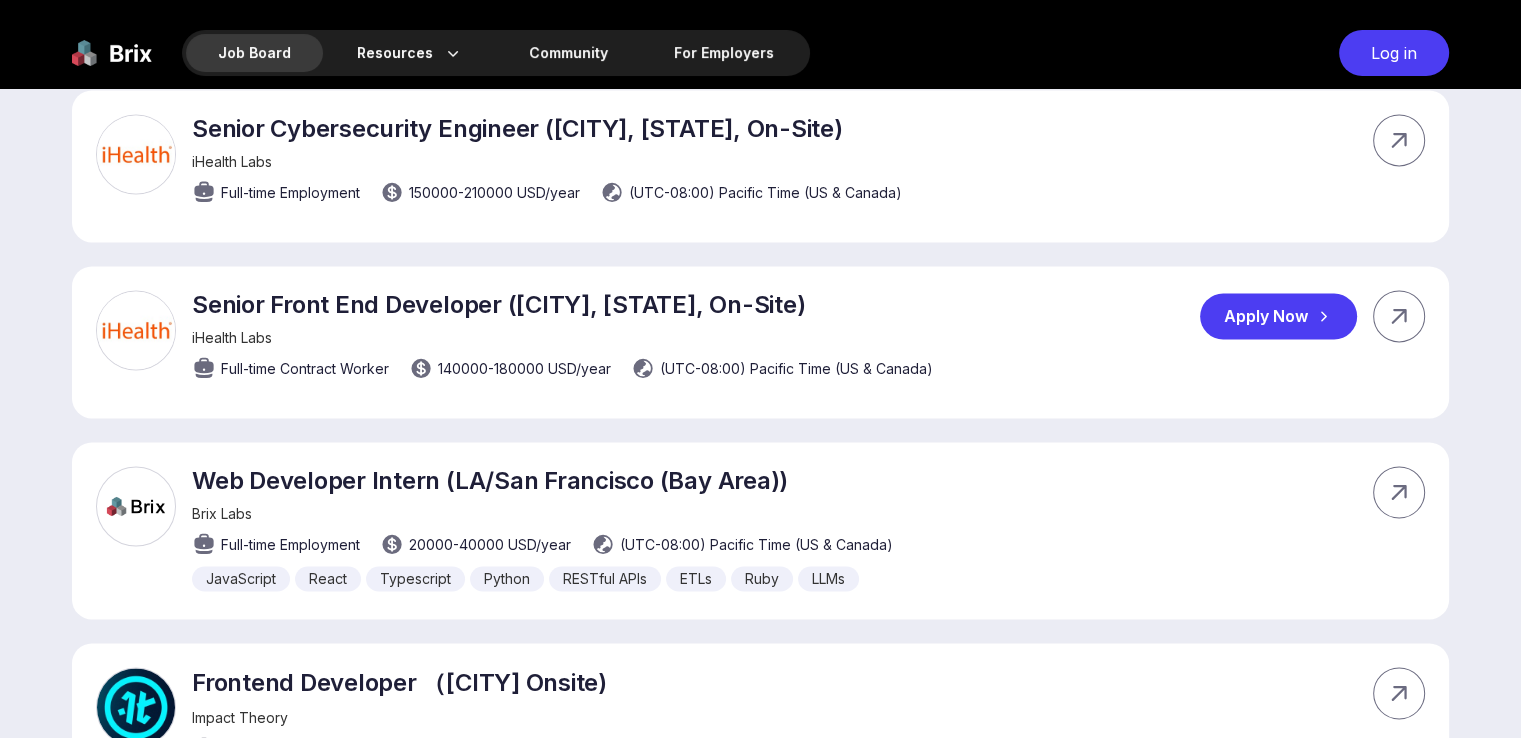click on "Apply Now" at bounding box center (1278, 316) 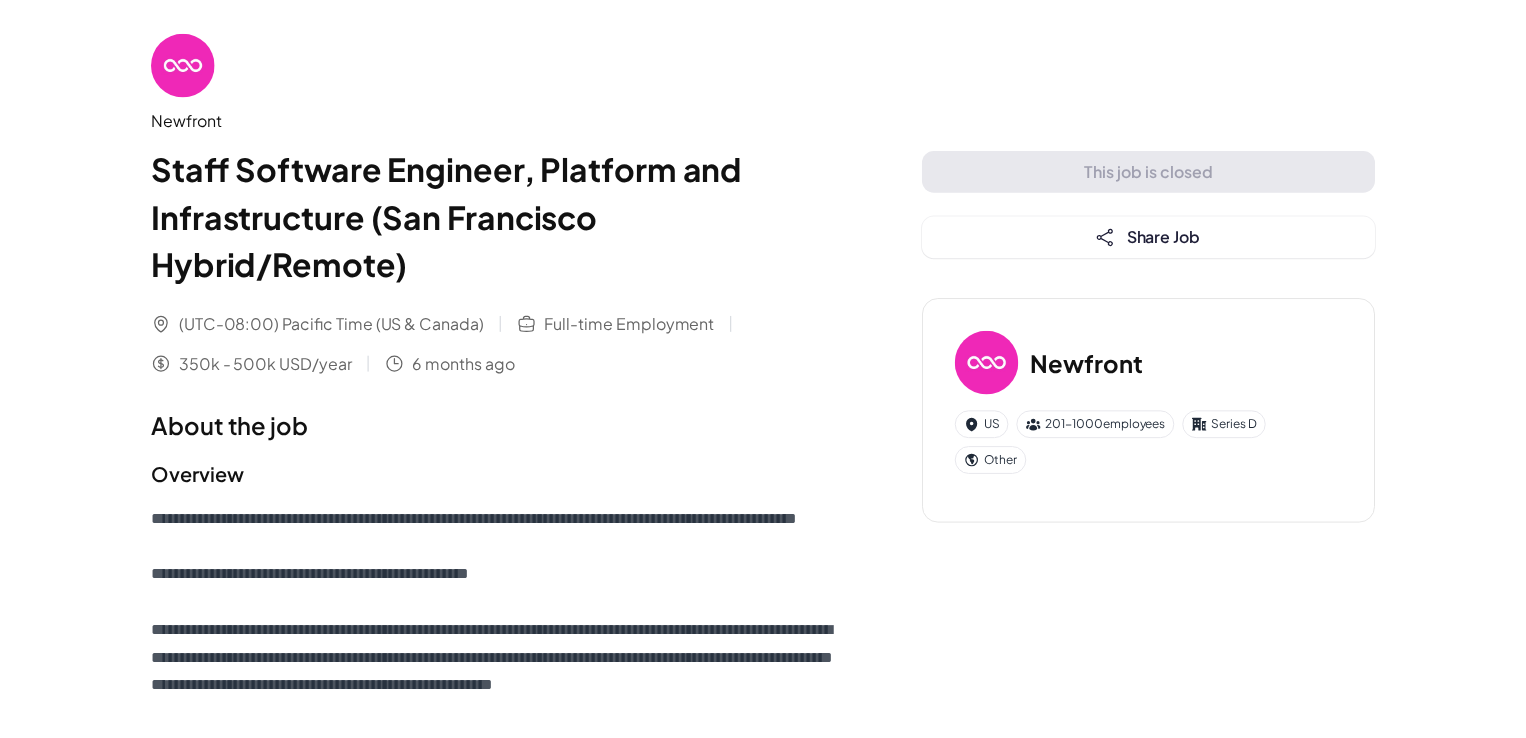 scroll, scrollTop: 0, scrollLeft: 0, axis: both 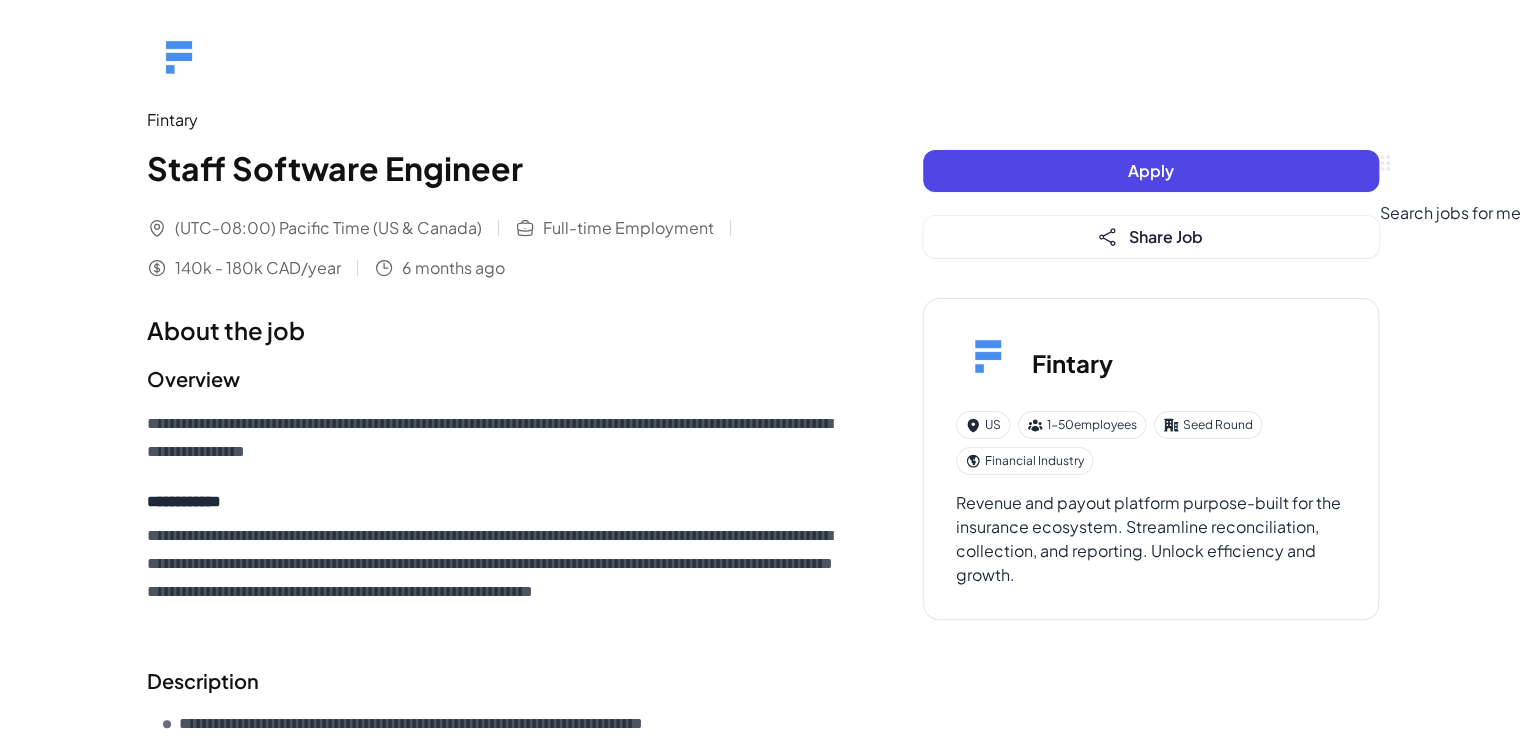 click on "Apply" at bounding box center (1151, 171) 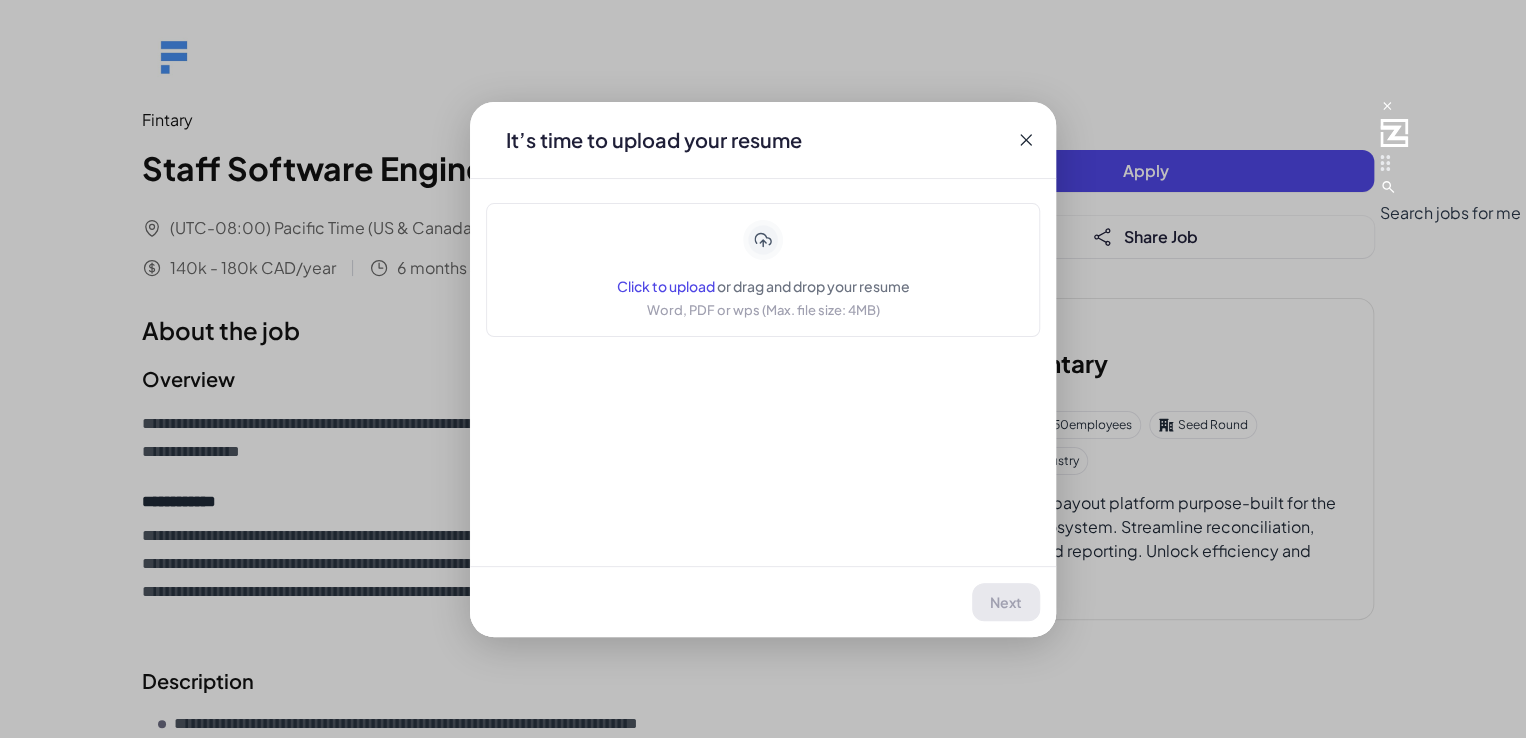 click 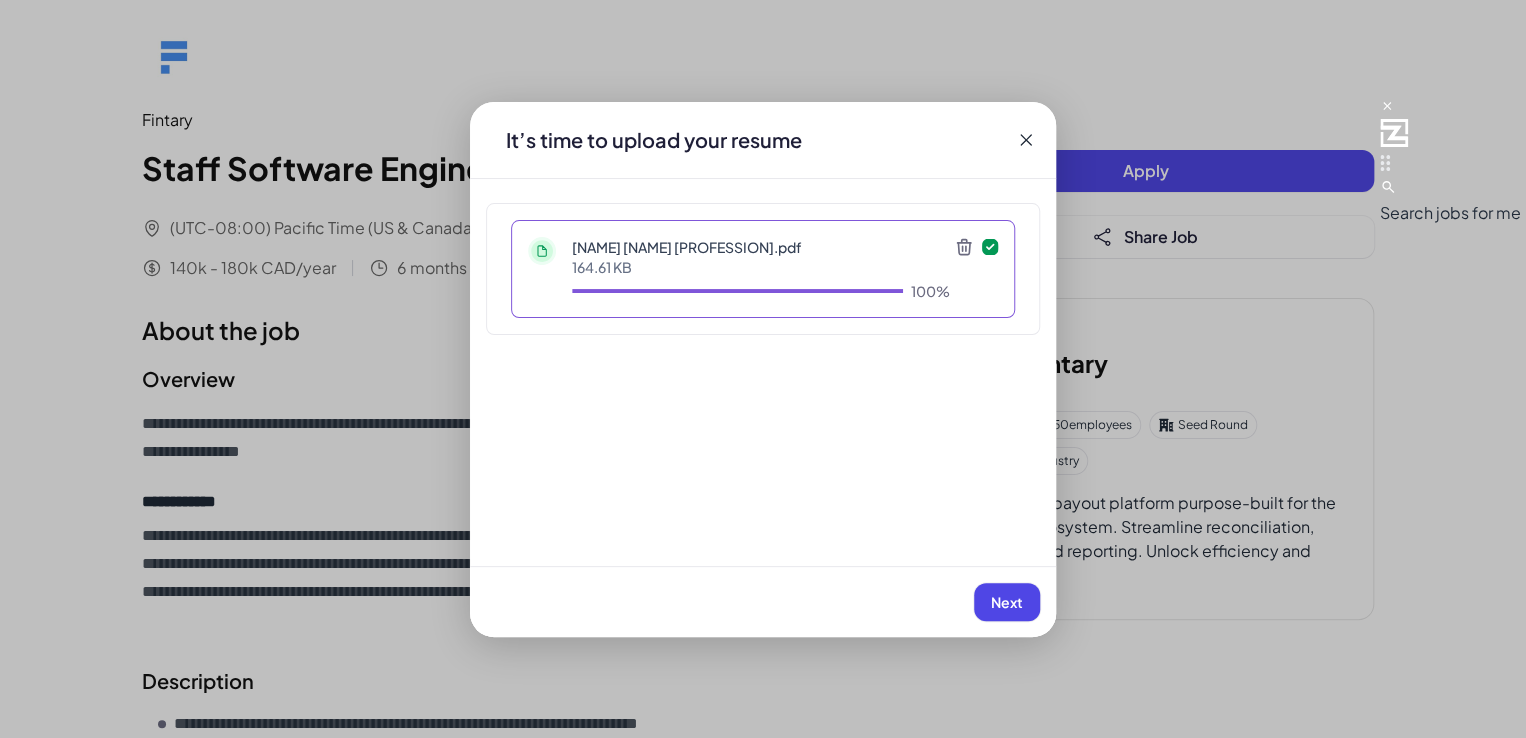 click on "Next" at bounding box center (1007, 602) 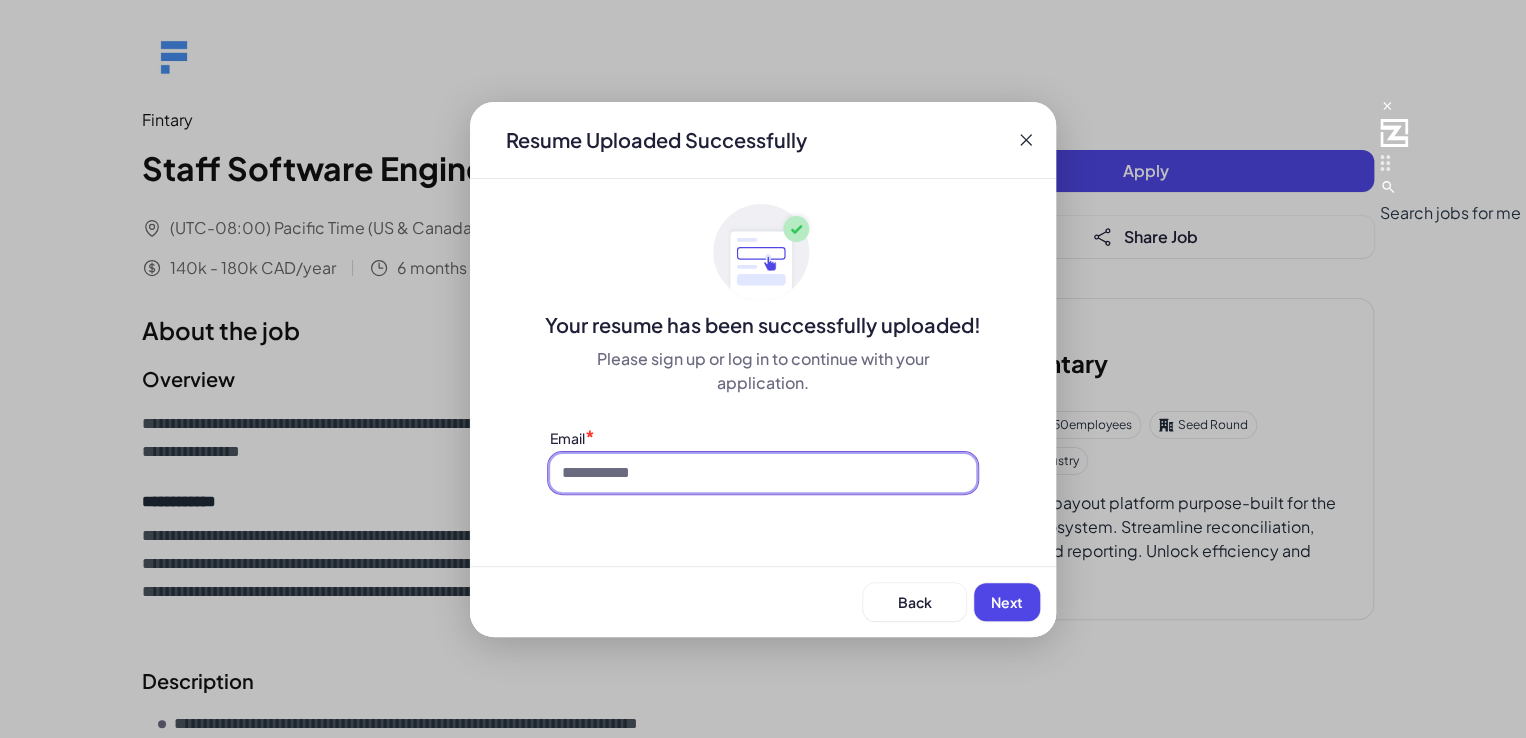 click at bounding box center (763, 473) 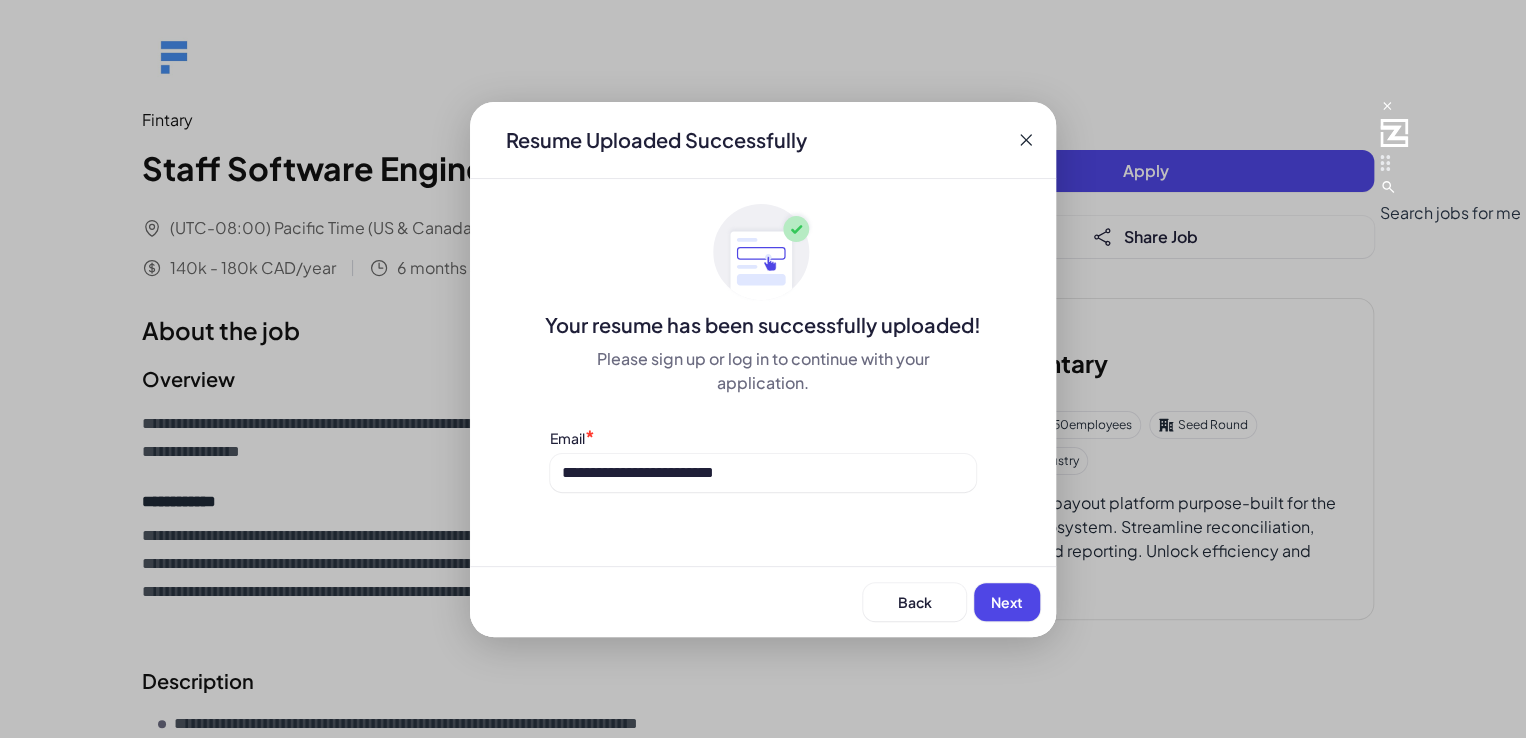 click on "Next" at bounding box center [1007, 602] 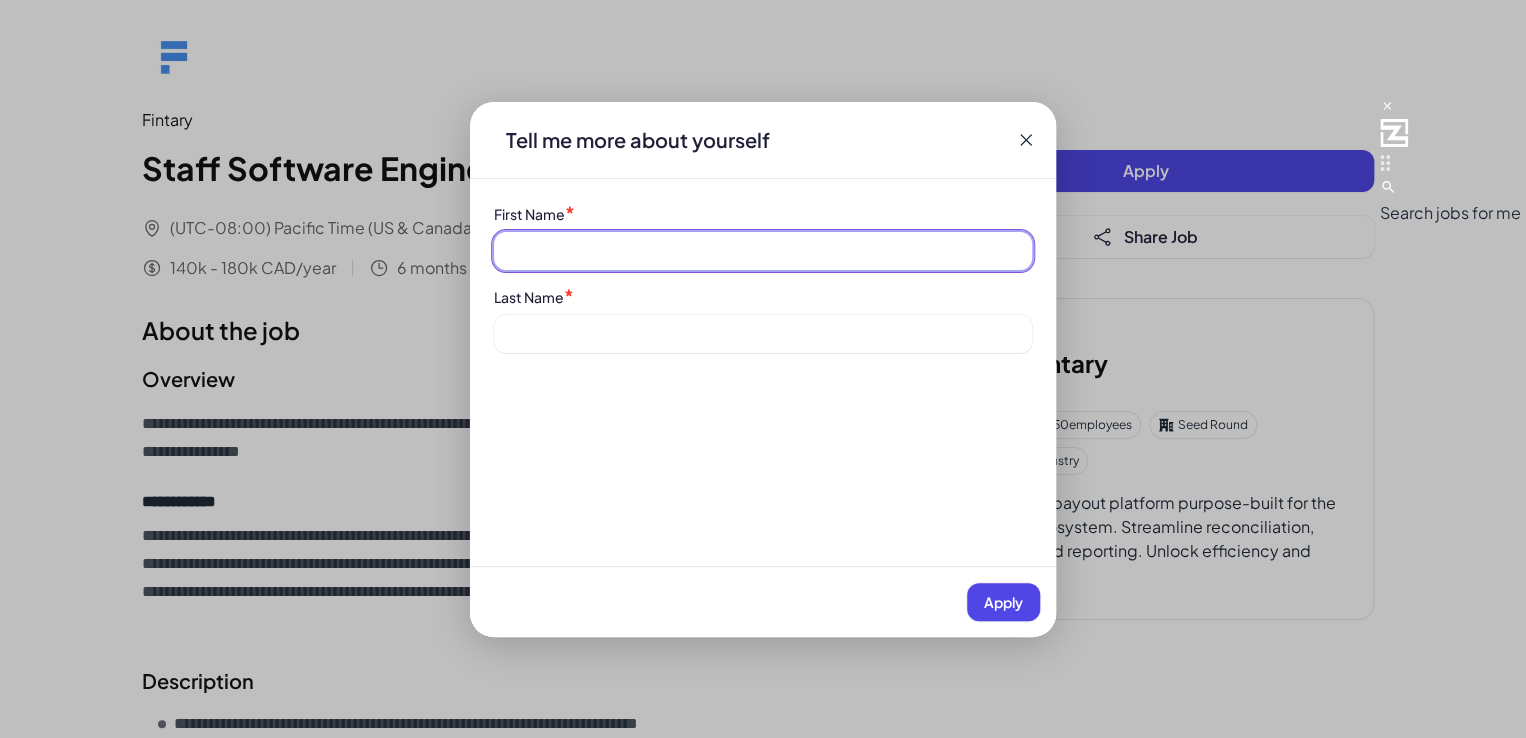 drag, startPoint x: 718, startPoint y: 248, endPoint x: 718, endPoint y: 259, distance: 11 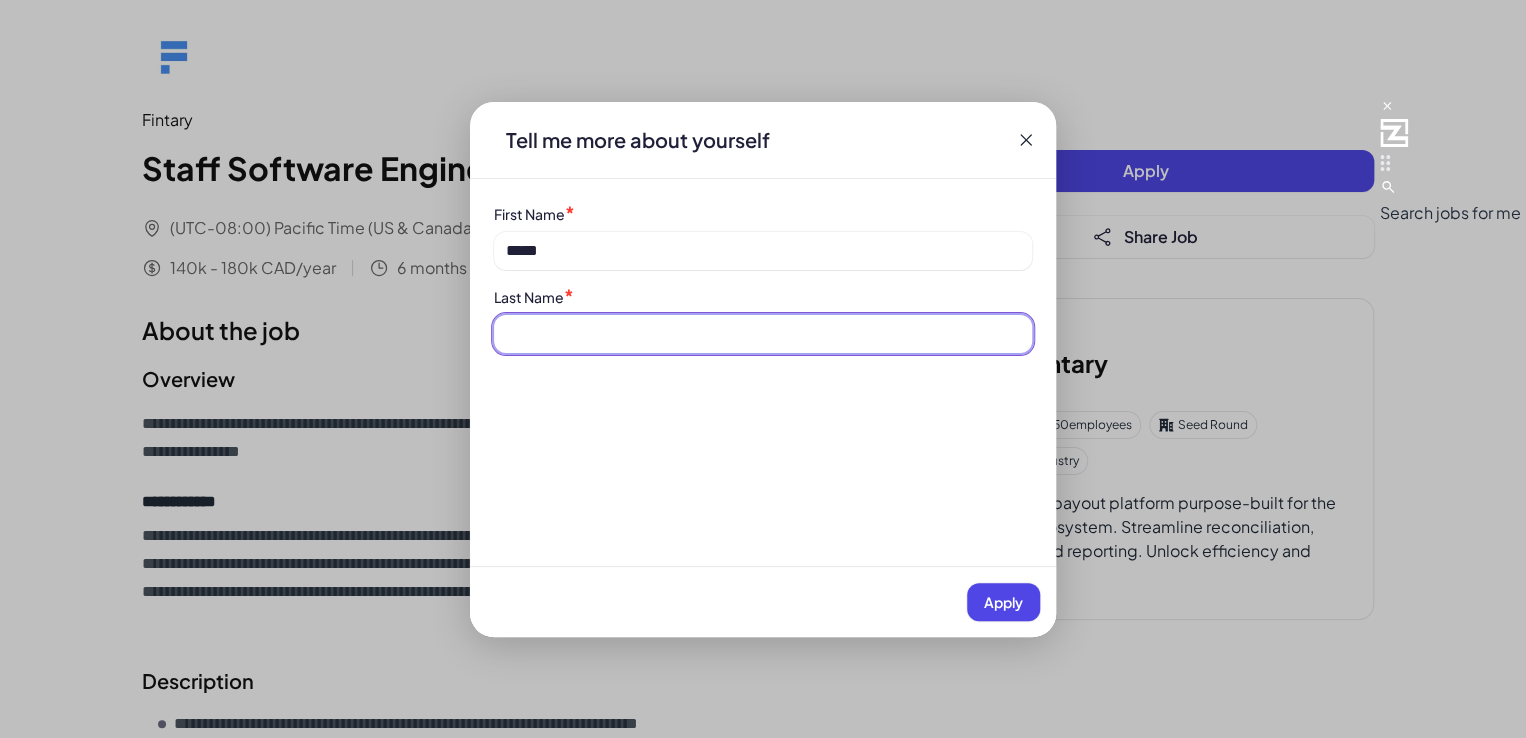 click at bounding box center (763, 334) 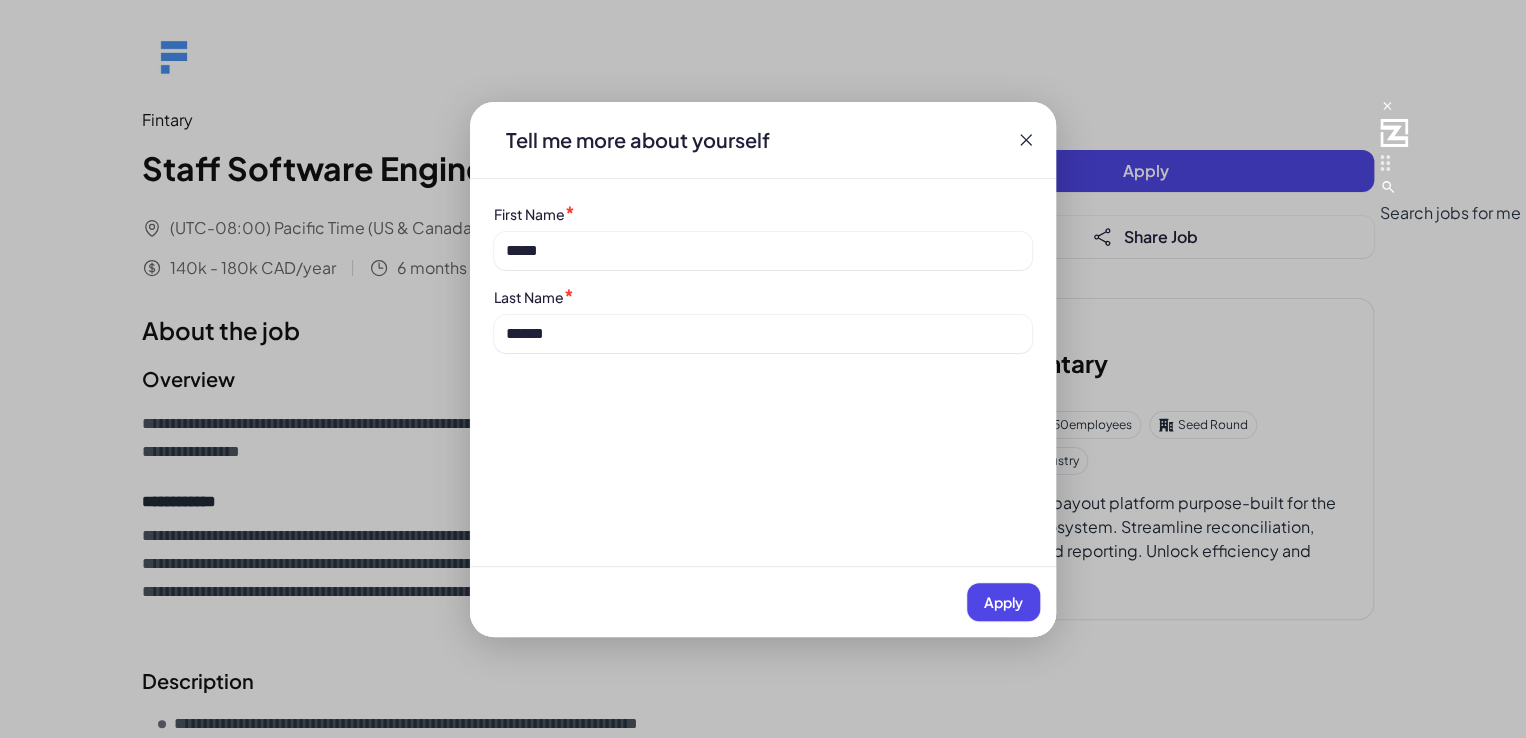 drag, startPoint x: 1000, startPoint y: 603, endPoint x: 1001, endPoint y: 590, distance: 13.038404 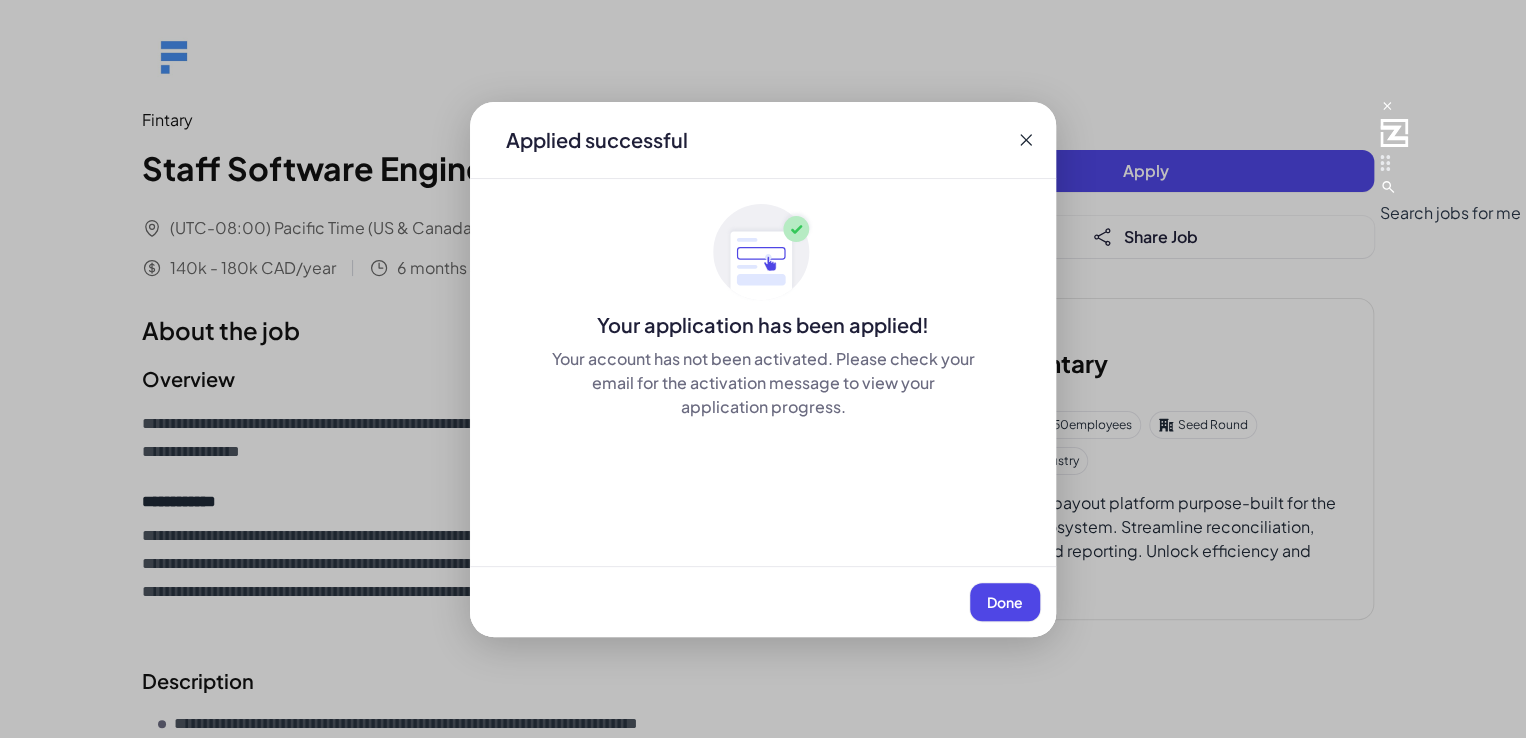 click on "Done" at bounding box center (763, 601) 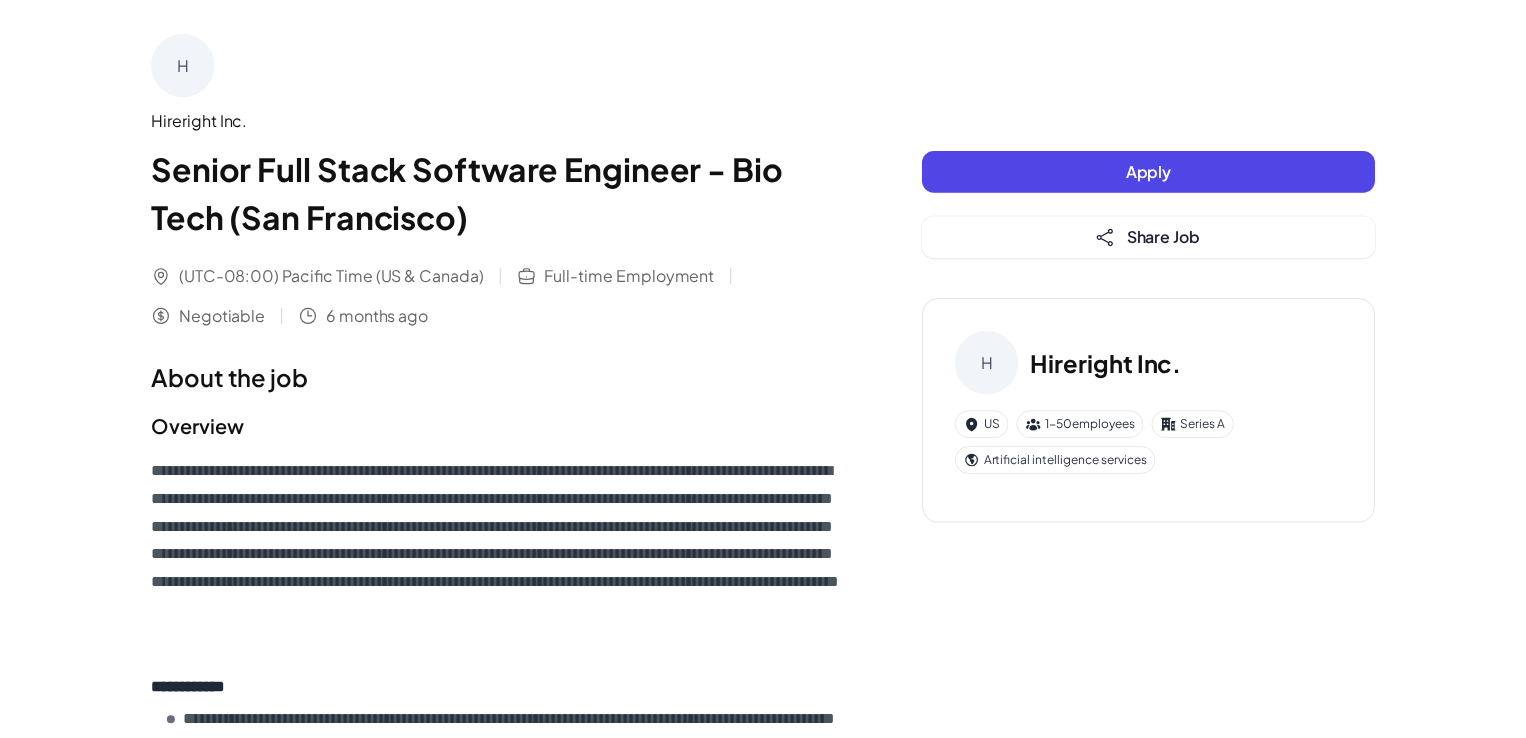 scroll, scrollTop: 0, scrollLeft: 0, axis: both 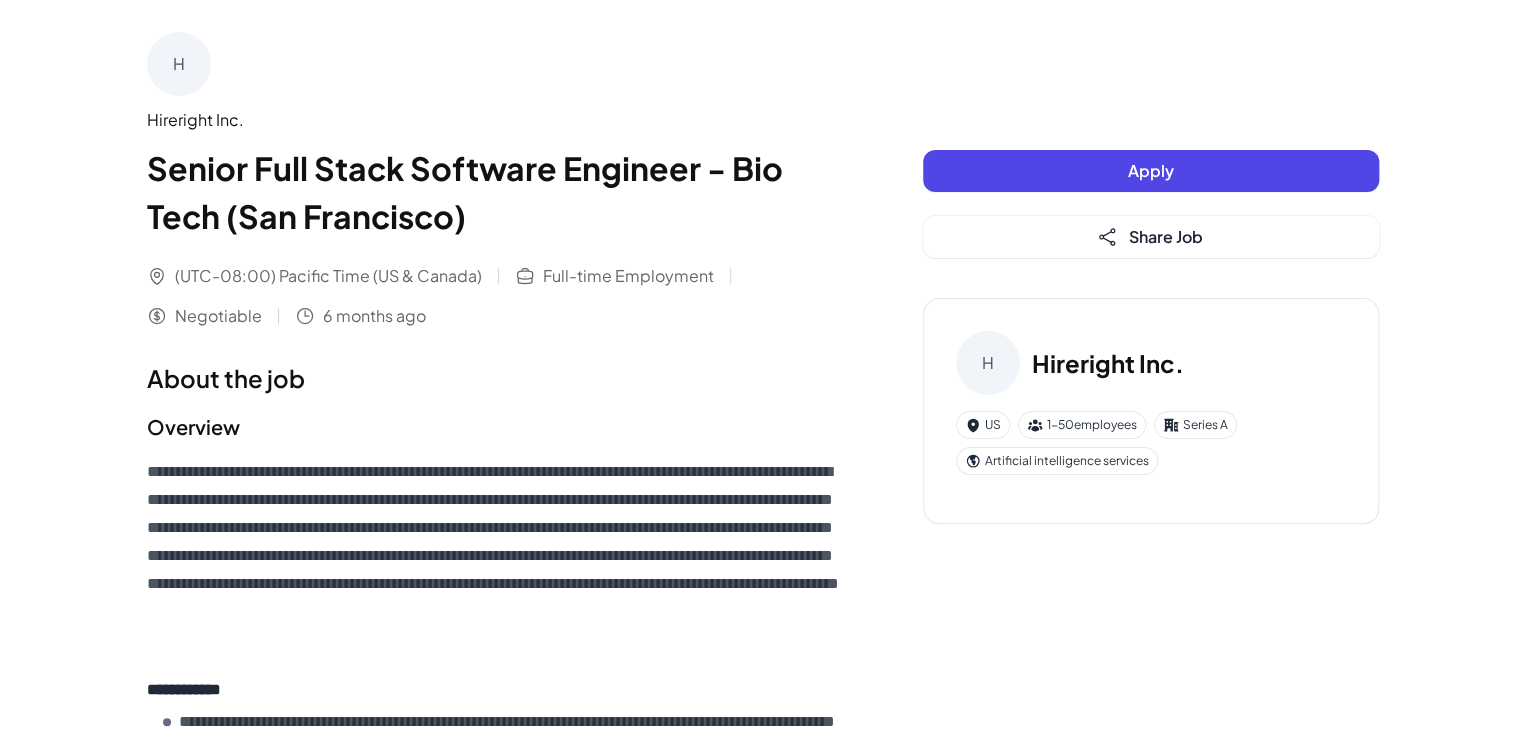 click on "Apply" at bounding box center [1151, 171] 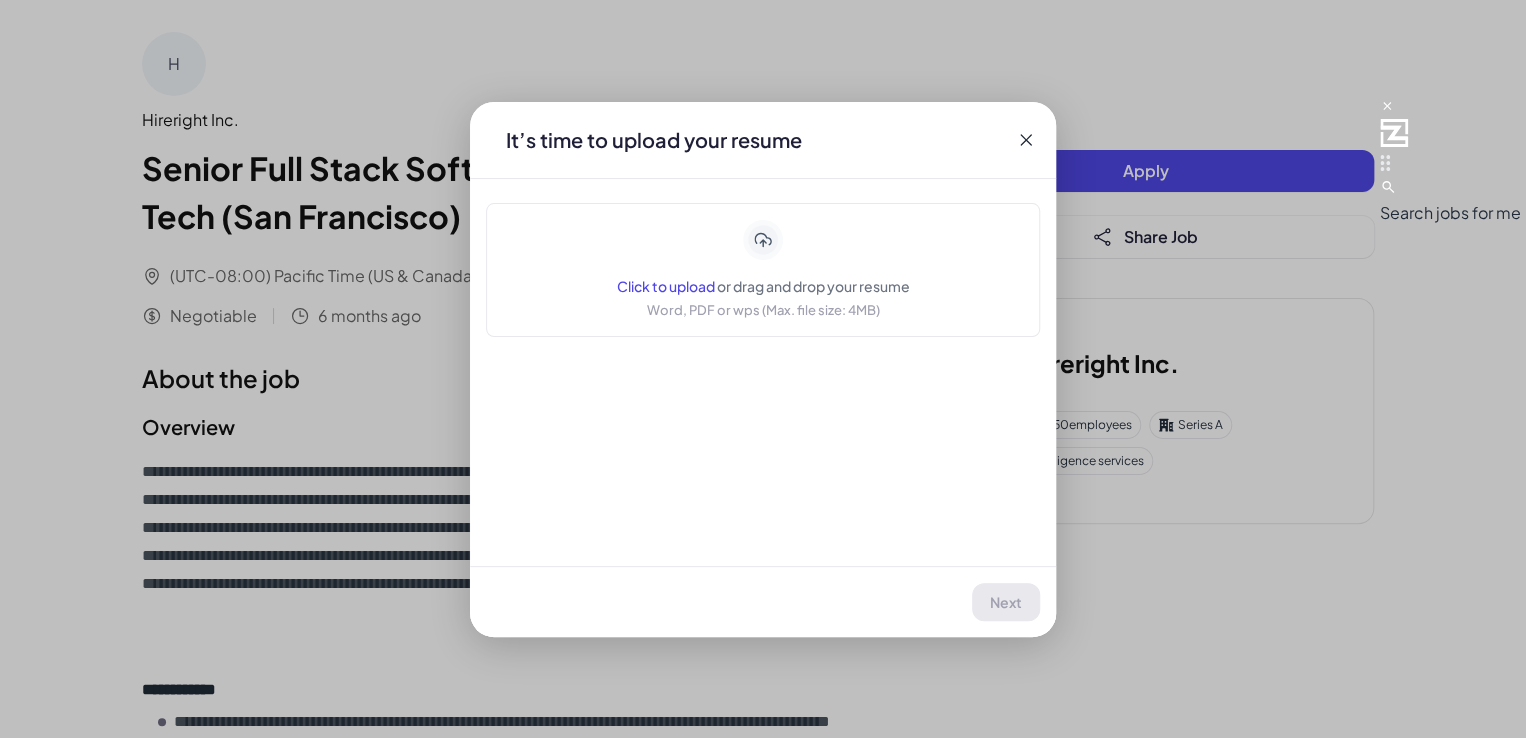 click on "Click to upload   or drag and drop your resume Word, PDF or wps (Max. file size: 4MB)" at bounding box center [763, 270] 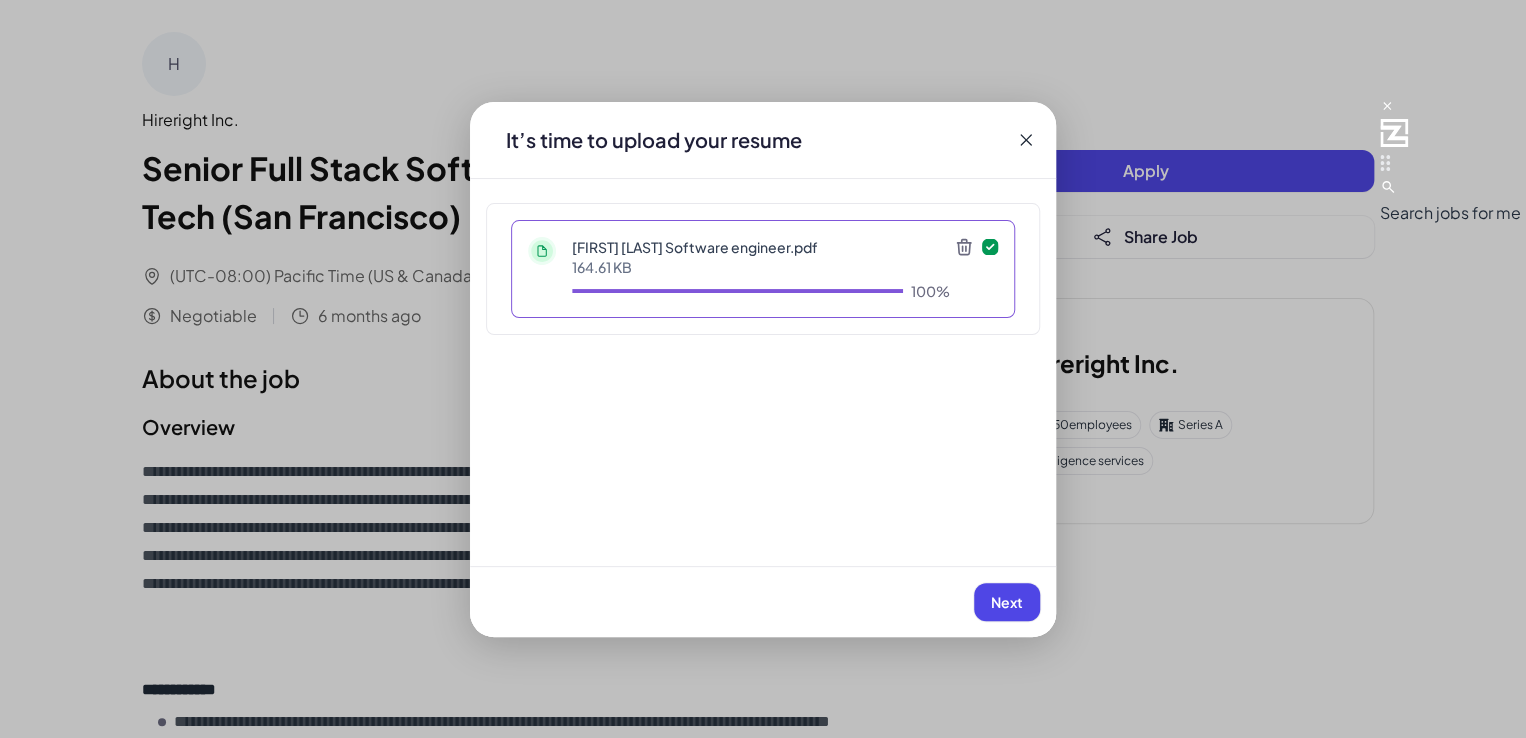 click on "Next" at bounding box center (1007, 602) 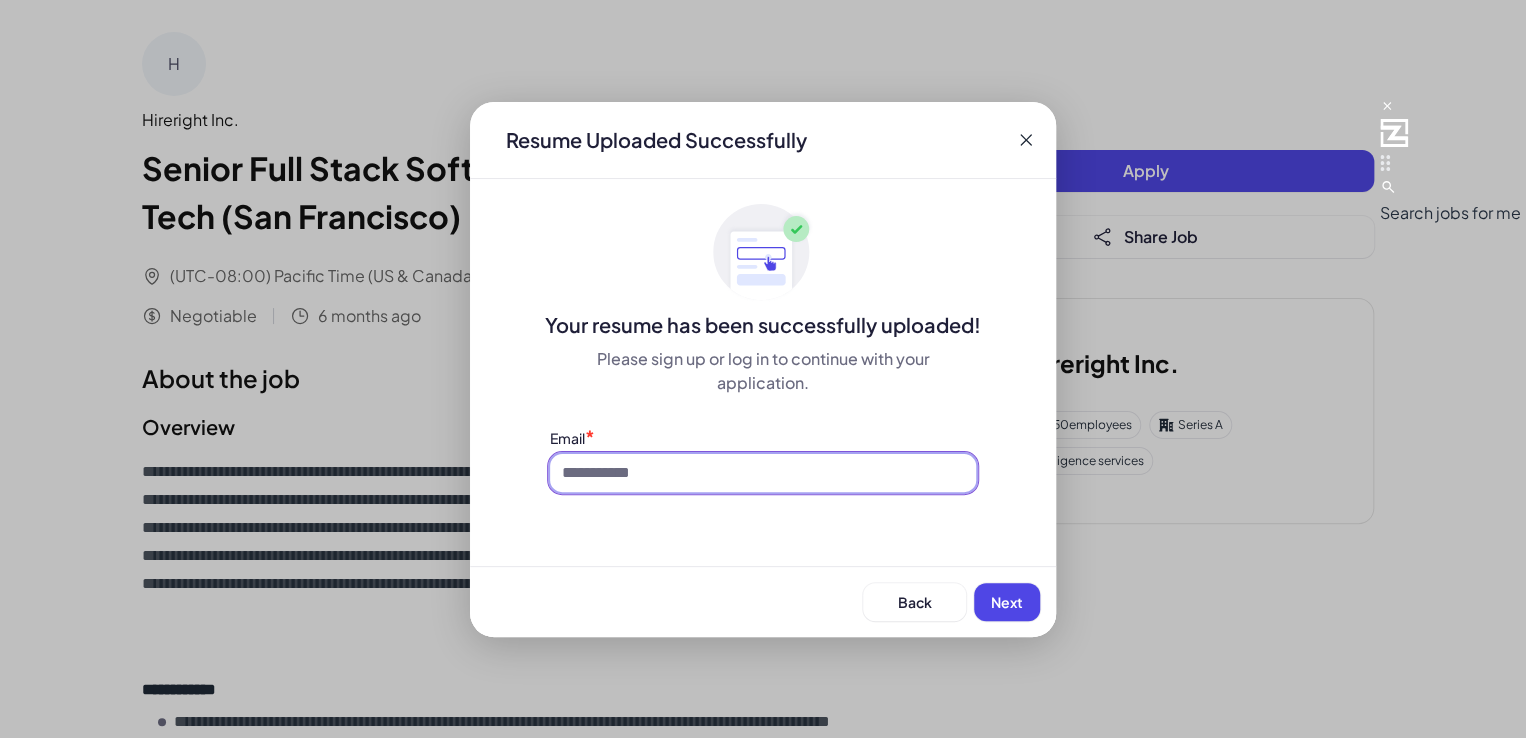 click on "Email *" at bounding box center (763, 459) 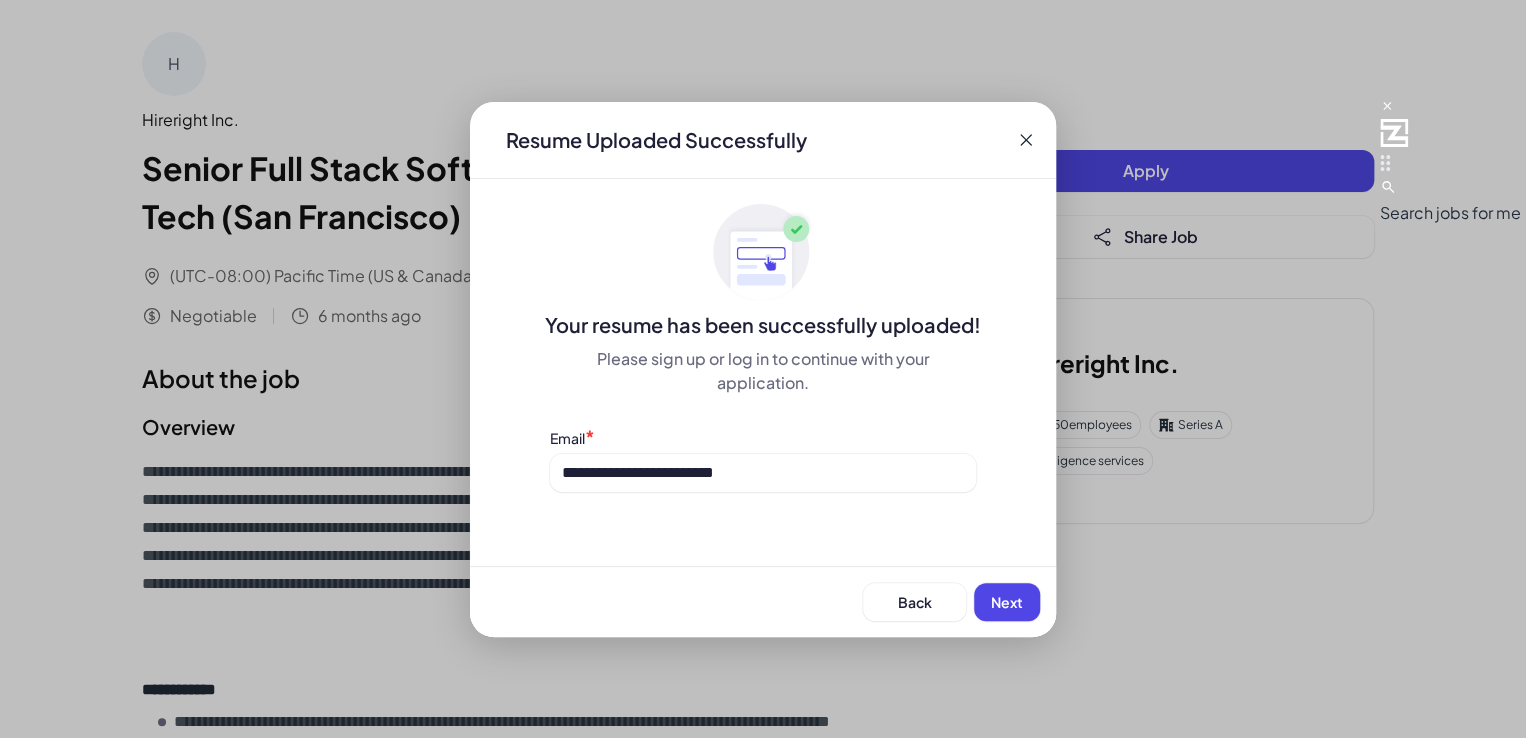 click on "Next" at bounding box center [1007, 602] 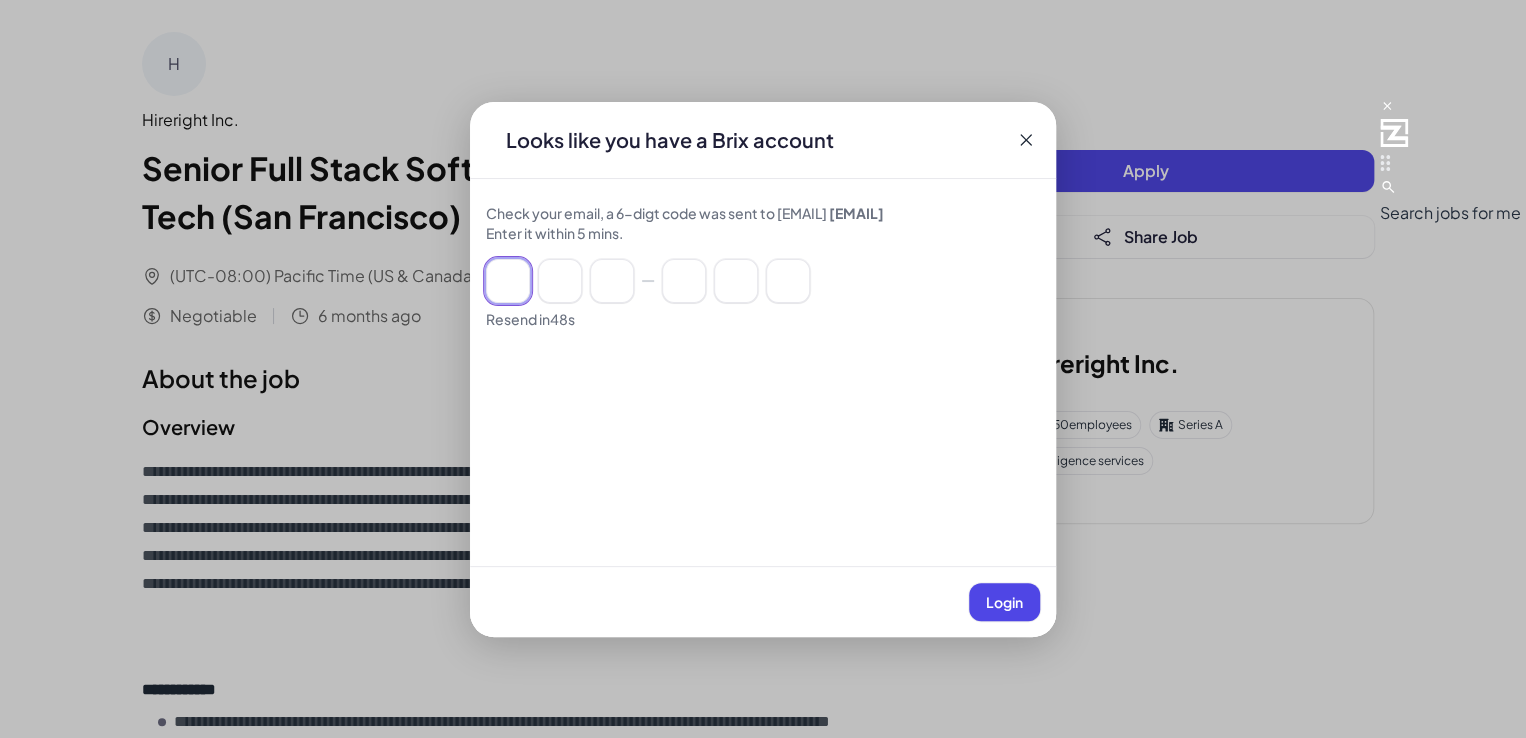 click at bounding box center (508, 281) 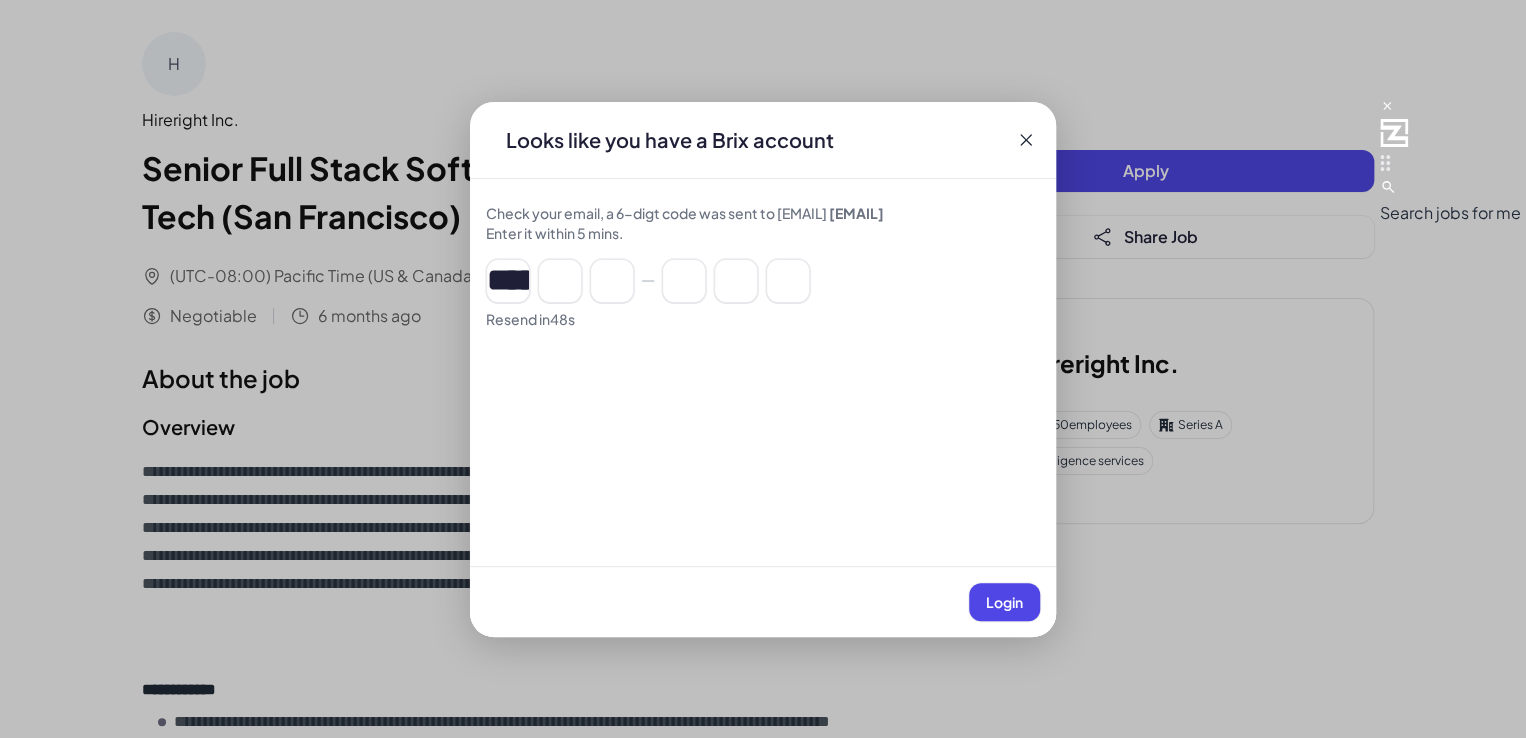type on "*" 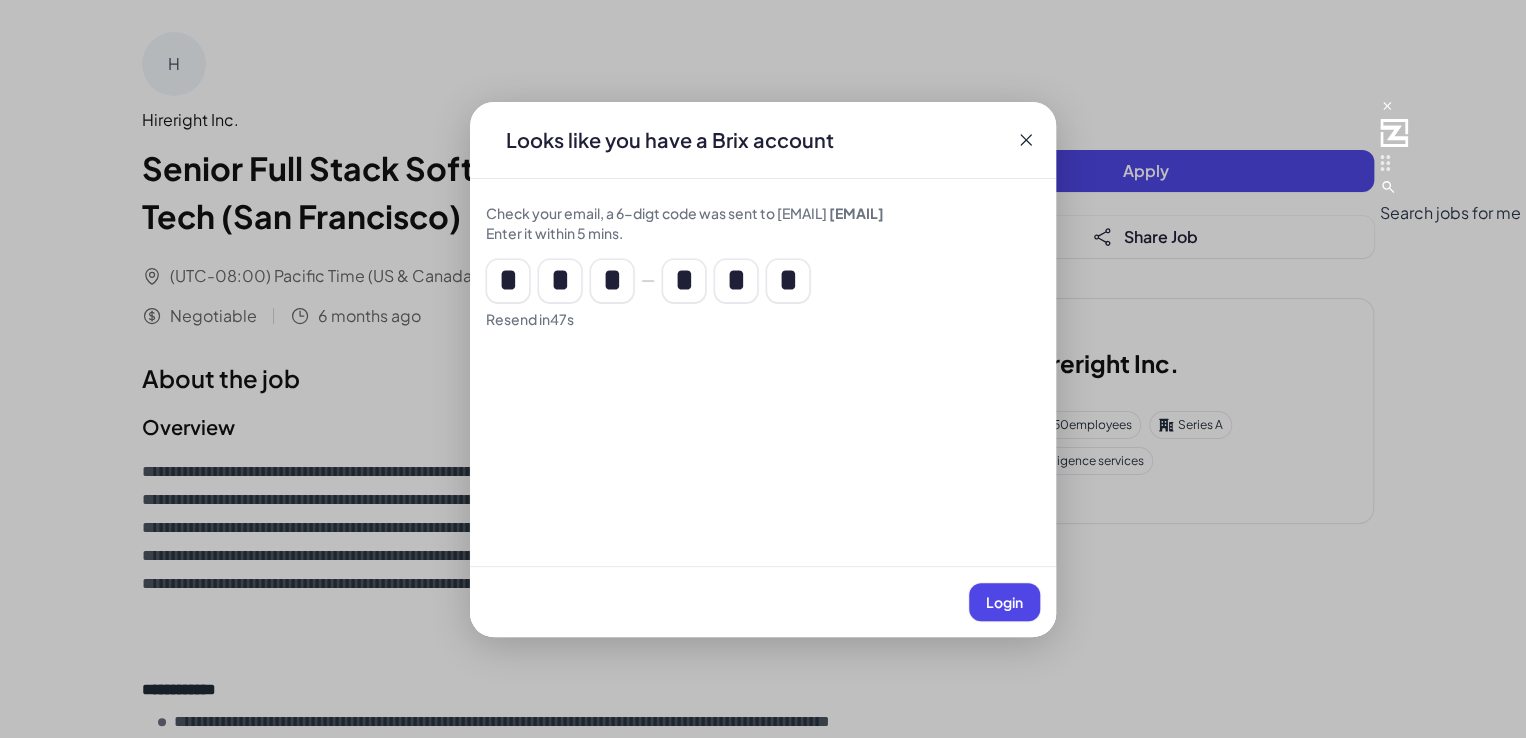 click on "Login" at bounding box center (1004, 602) 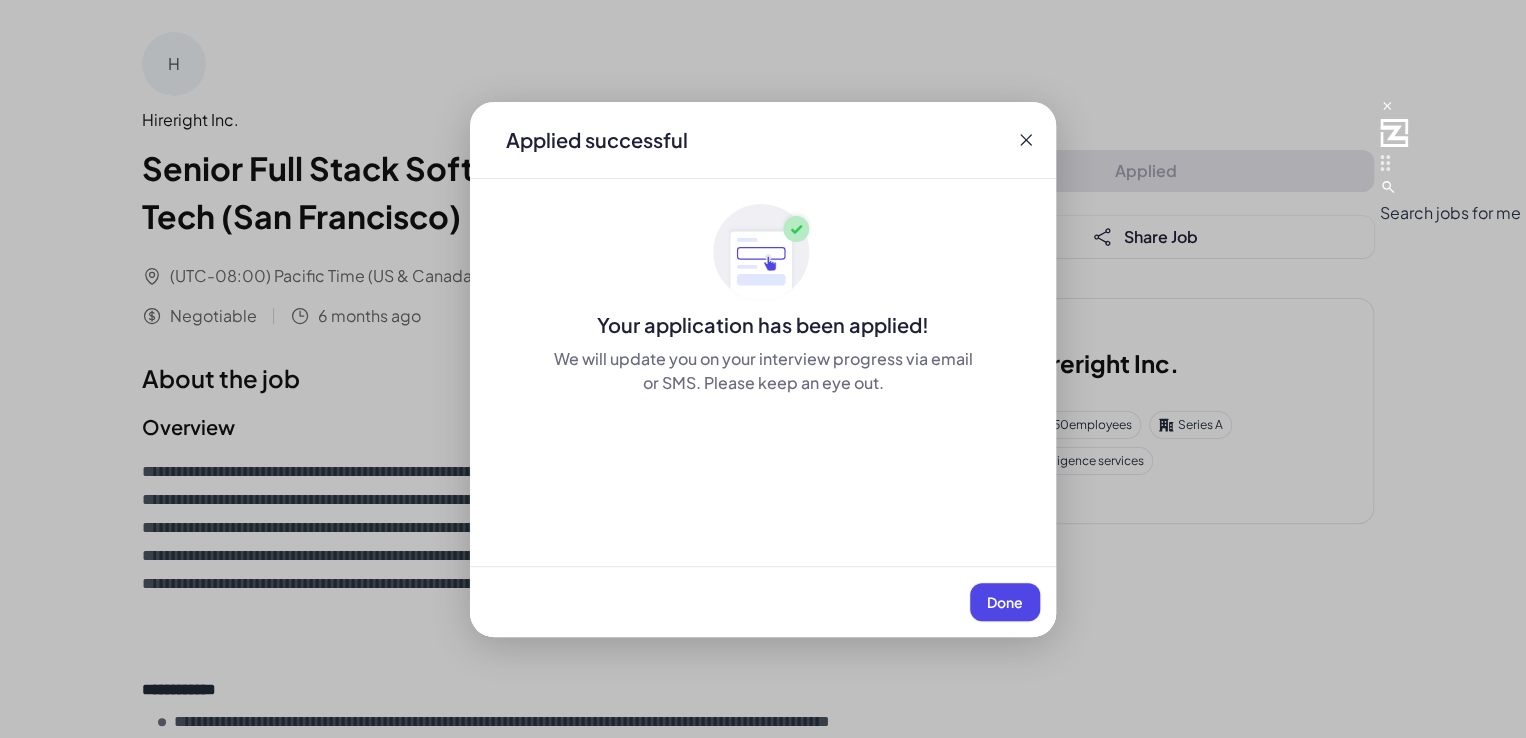 click on "Done" at bounding box center [1005, 602] 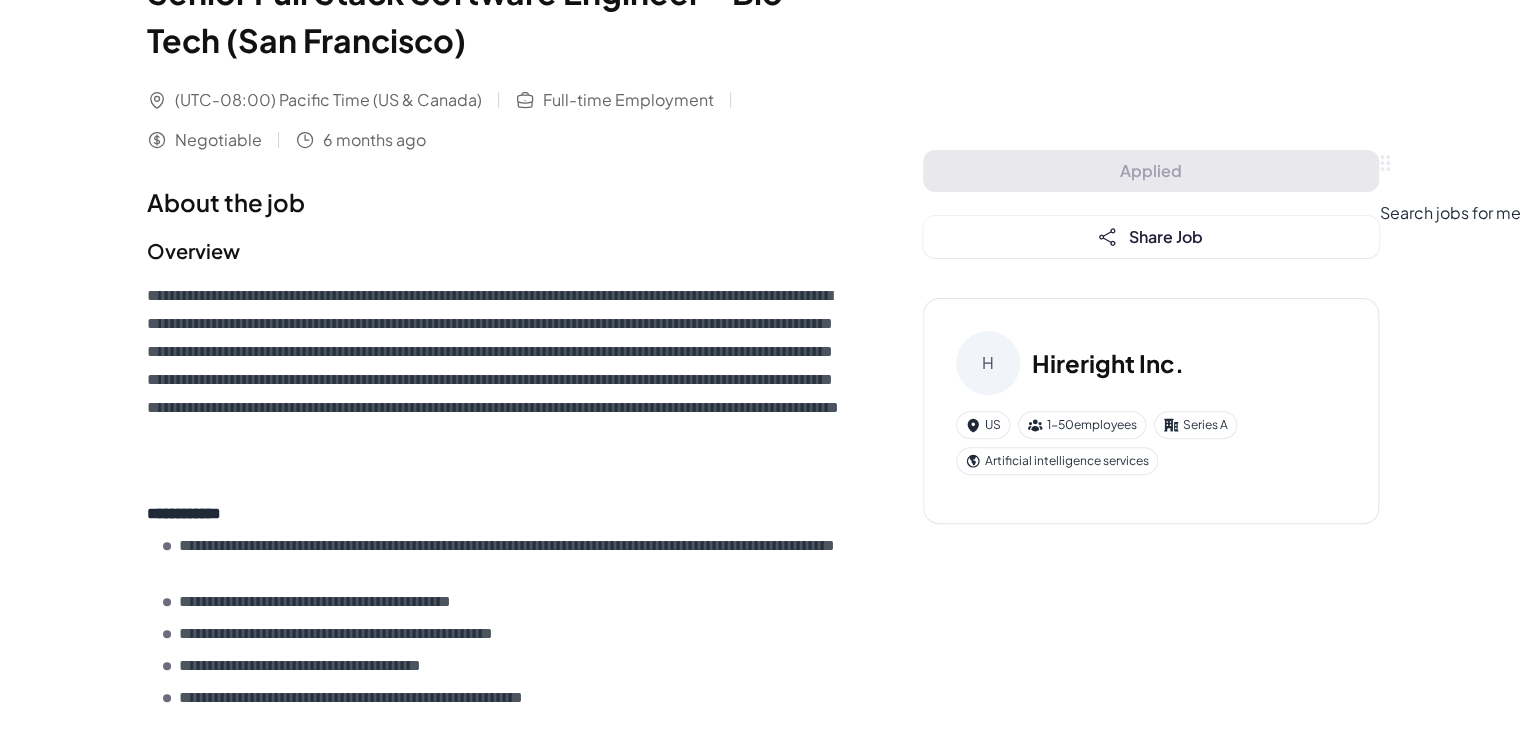 scroll, scrollTop: 200, scrollLeft: 0, axis: vertical 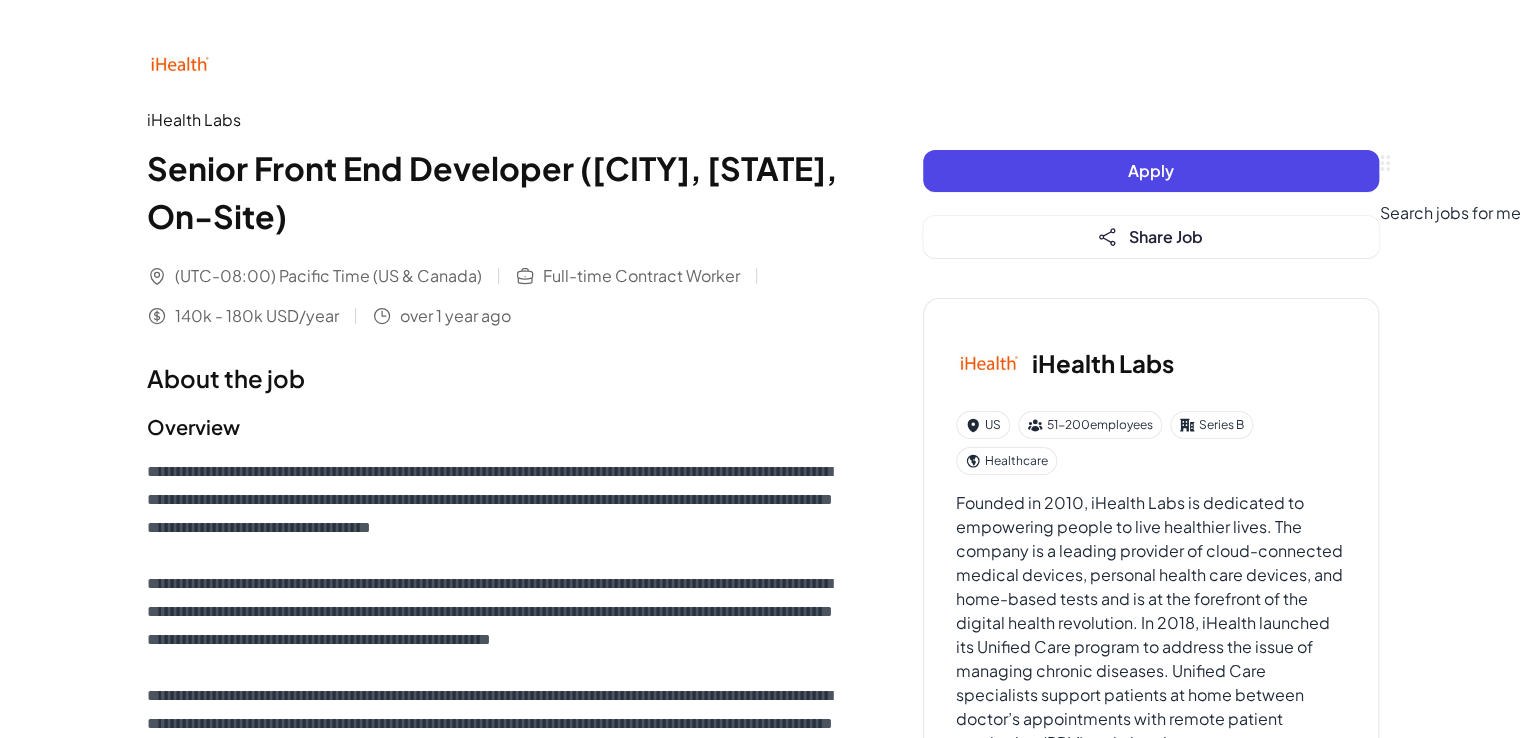 click on "Apply" at bounding box center (1151, 171) 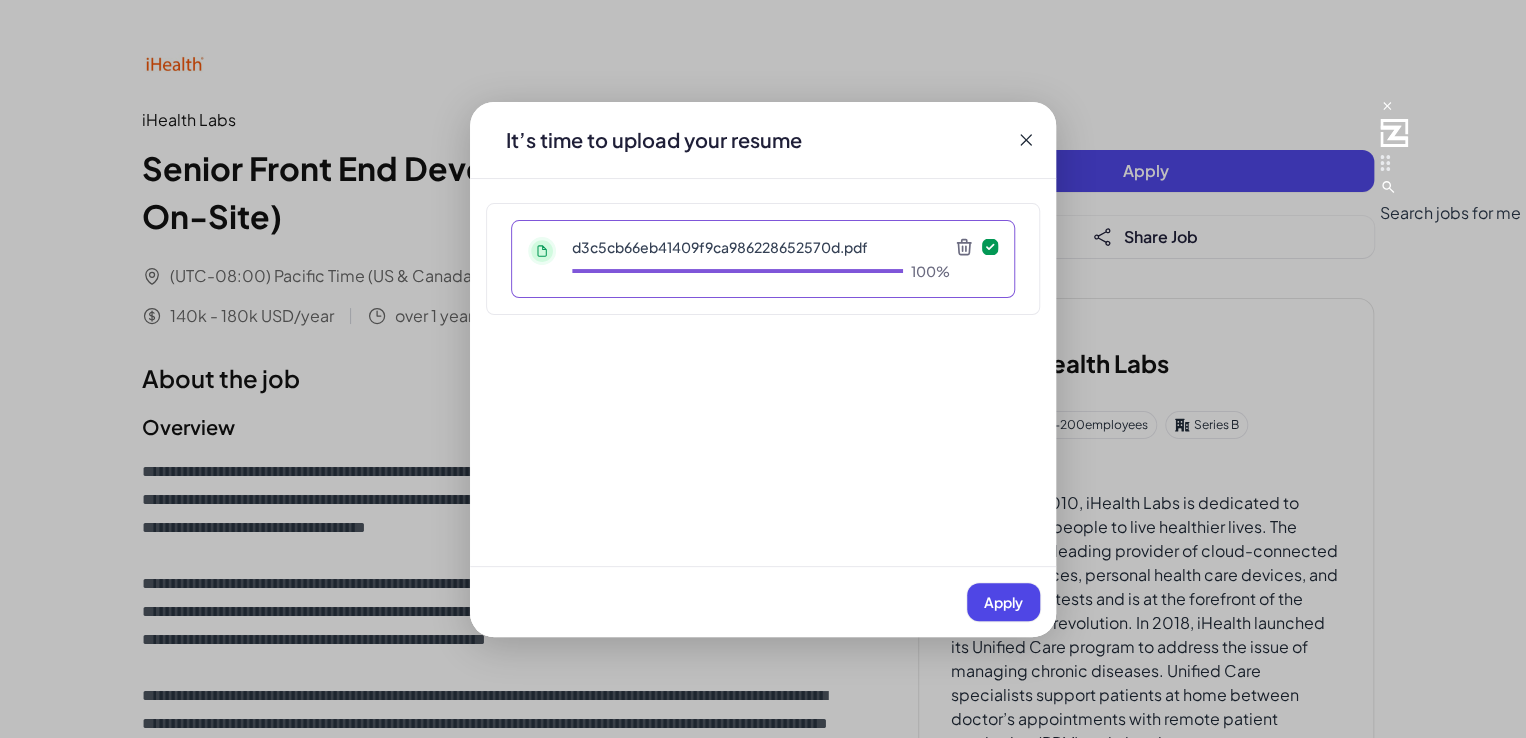 click on "d3c5cb66eb41409f9ca986228652570d.pdf 100%" at bounding box center [763, 259] 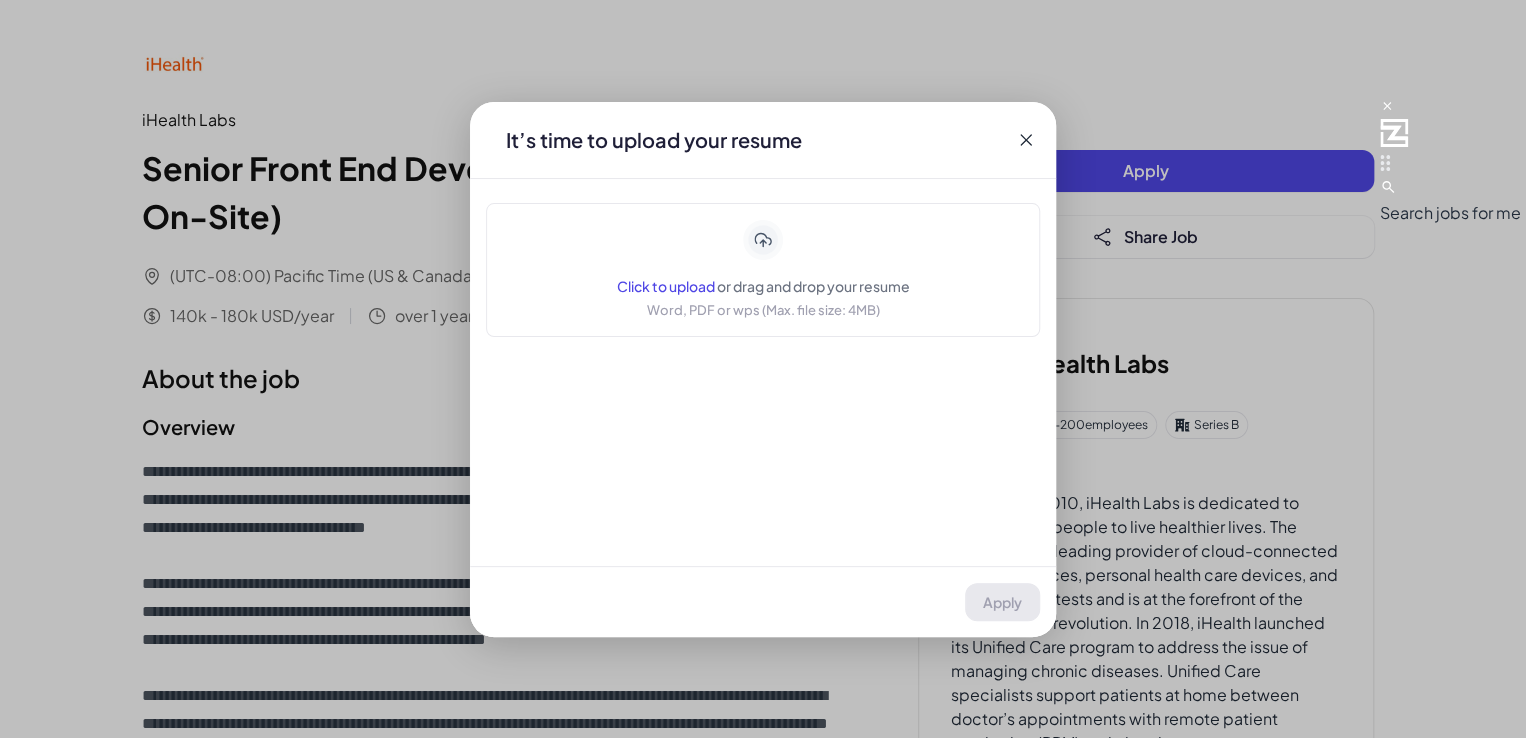 click on "Click to upload" at bounding box center (666, 286) 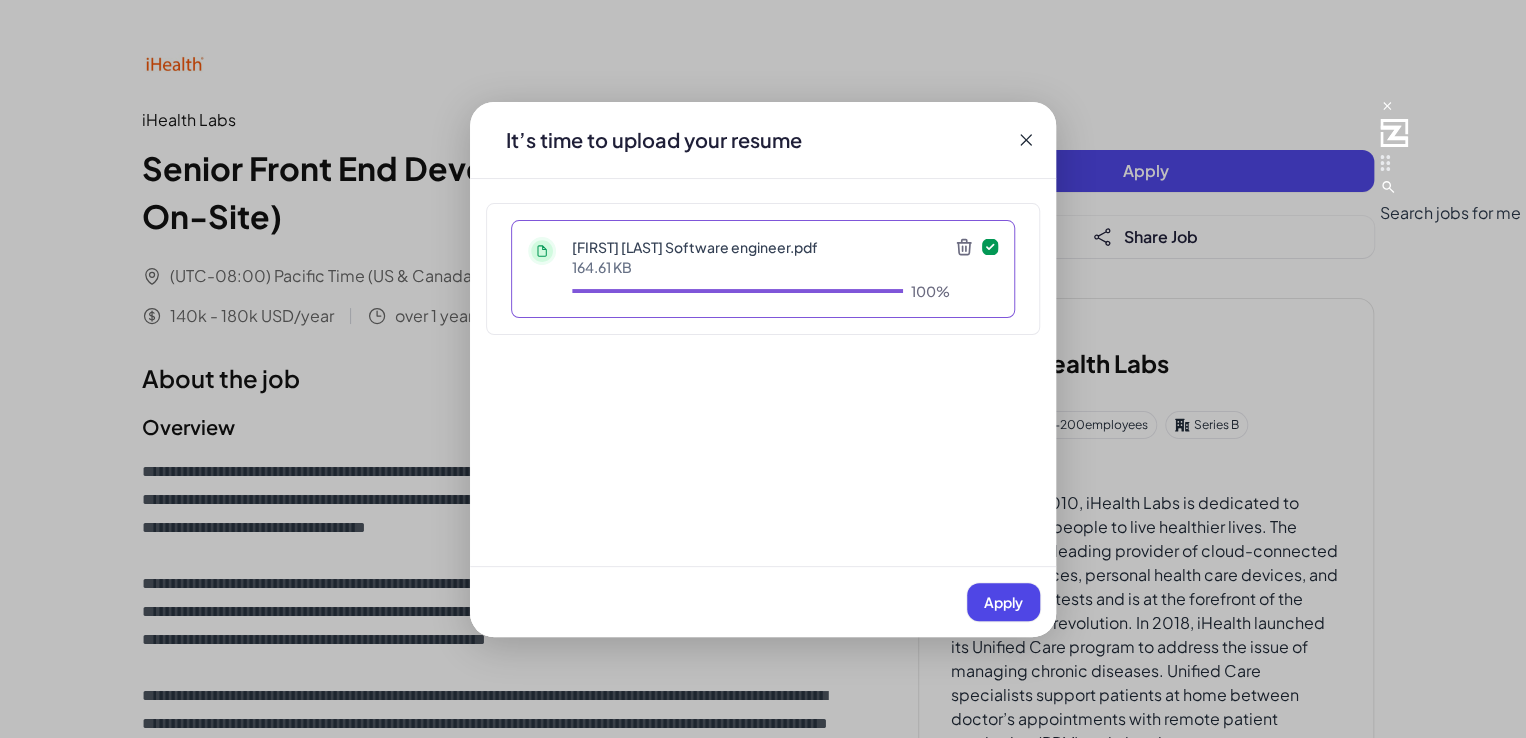 click on "Apply" at bounding box center [1003, 602] 